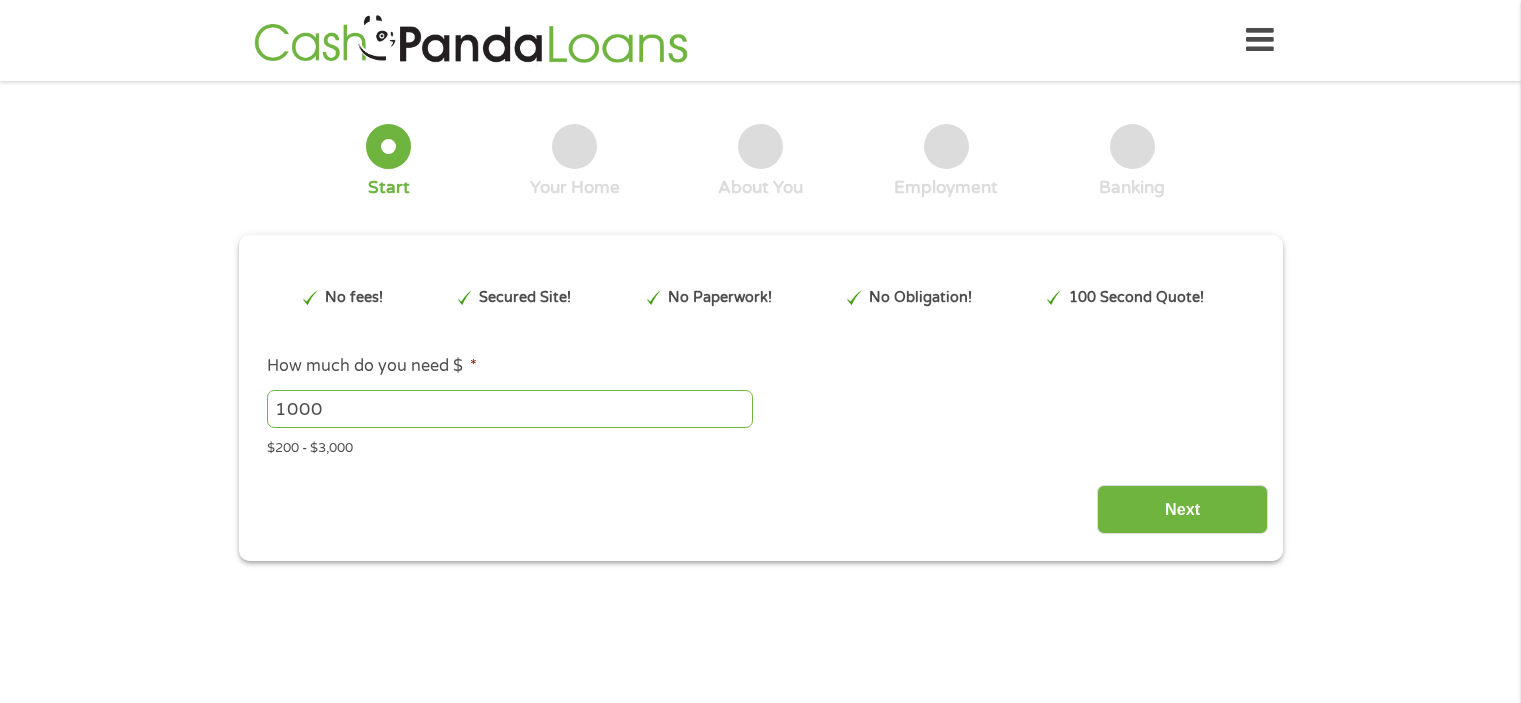 scroll, scrollTop: 0, scrollLeft: 0, axis: both 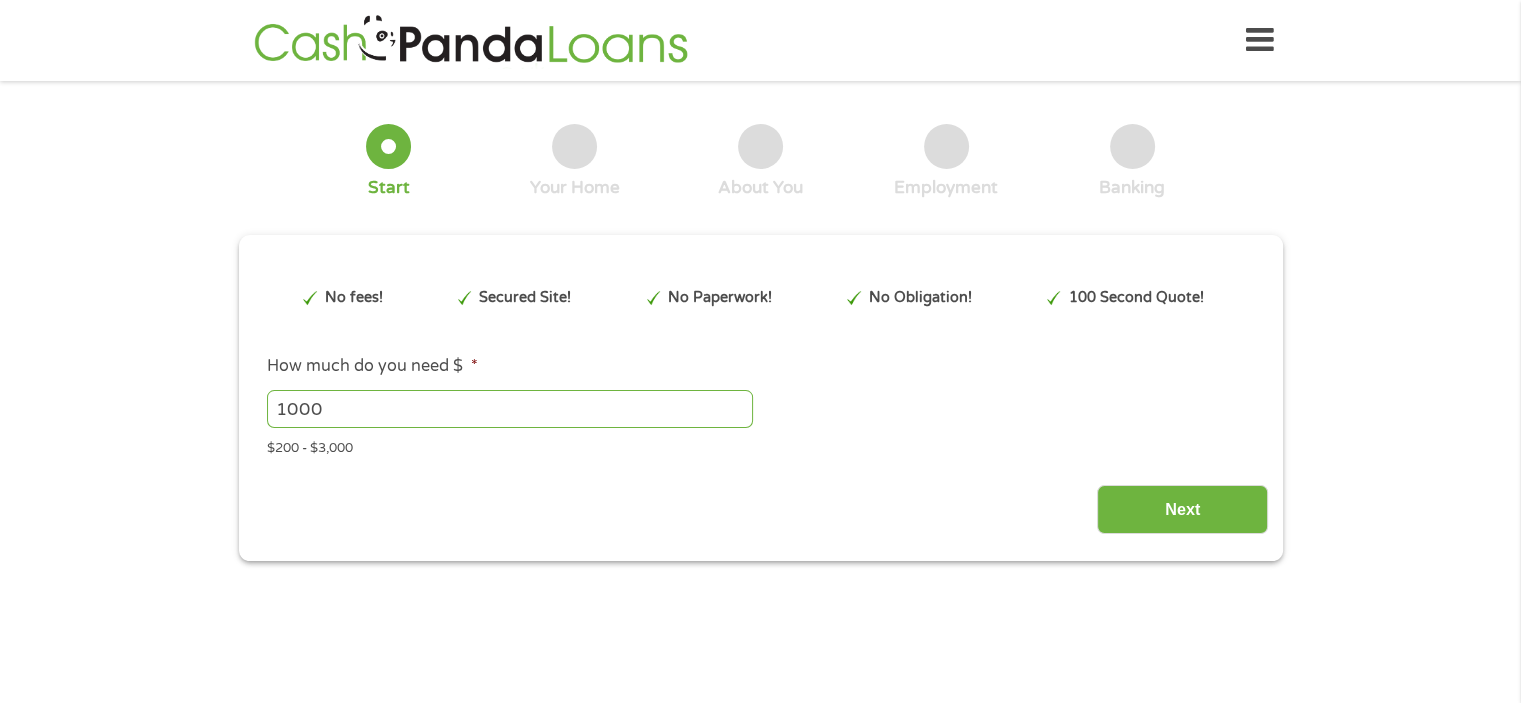 type on "EAIaIQobChMI8PndsIW1jgMV5gvvAh0PWzyrEAAYAyAAEgKjGPD_BwE" 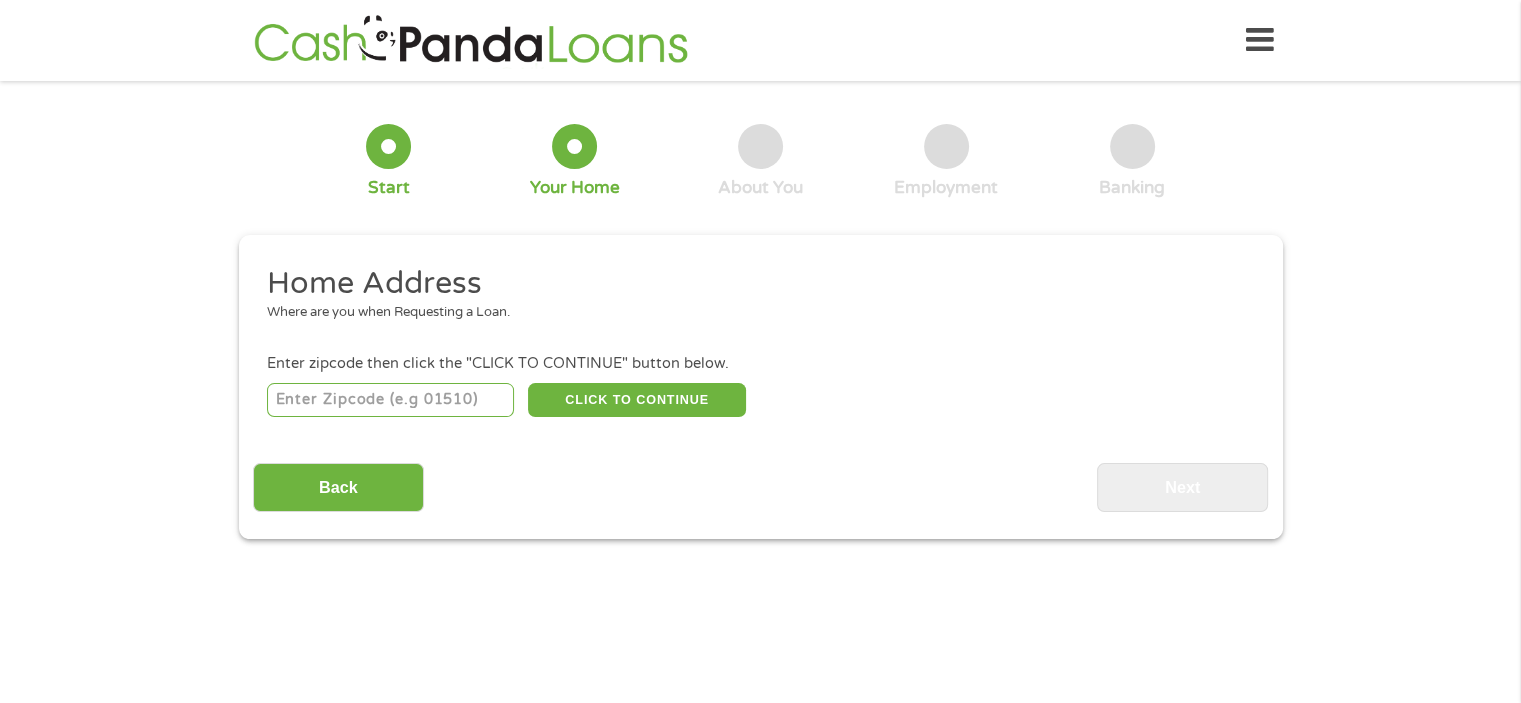 scroll, scrollTop: 0, scrollLeft: 0, axis: both 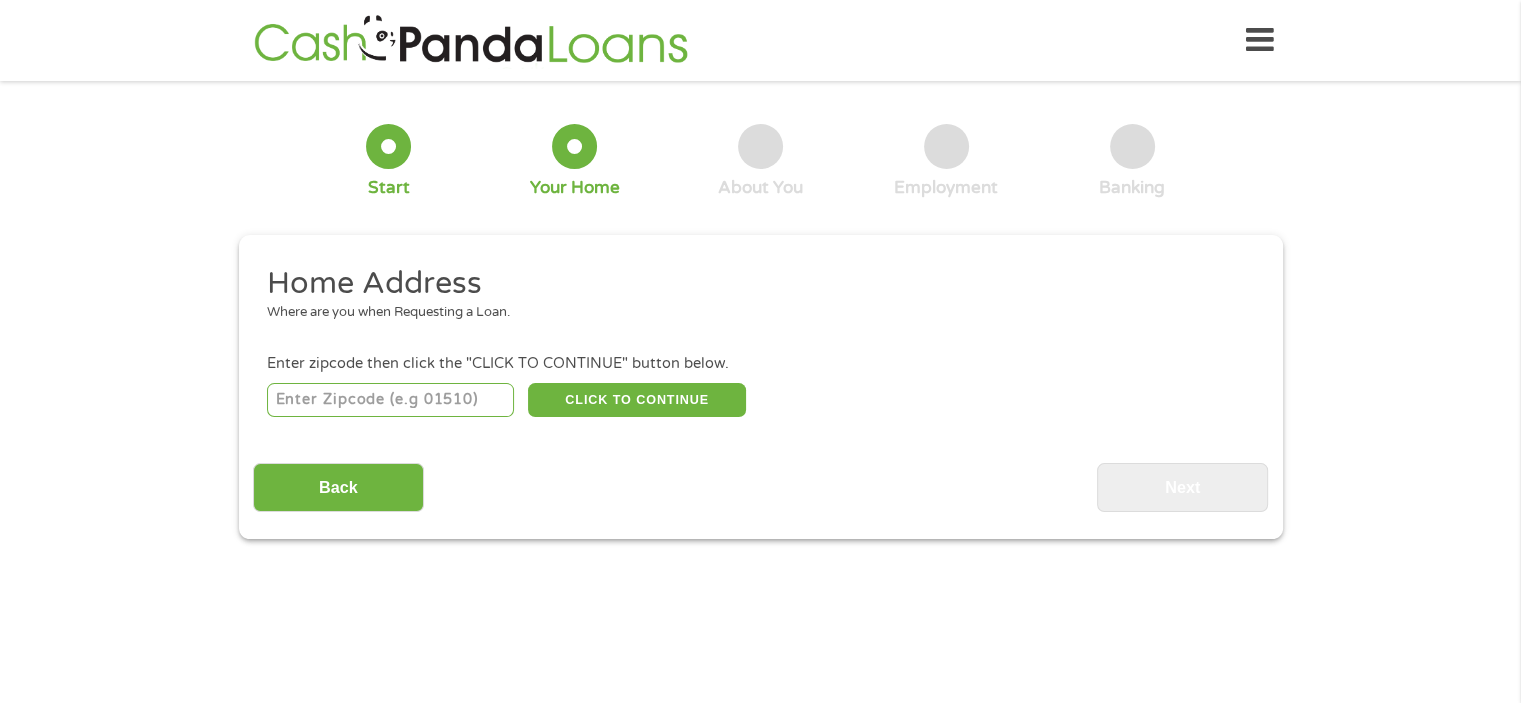 click at bounding box center (390, 400) 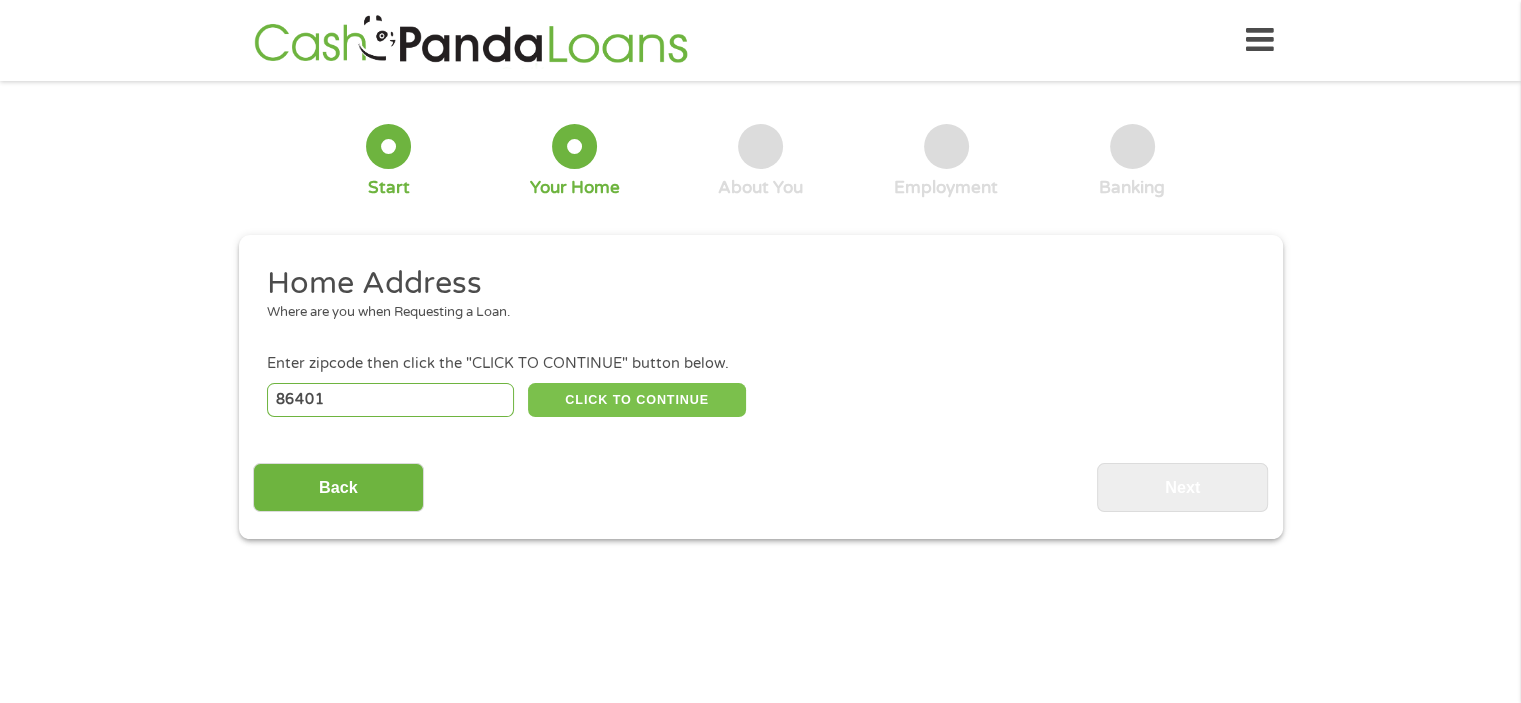 type on "86401" 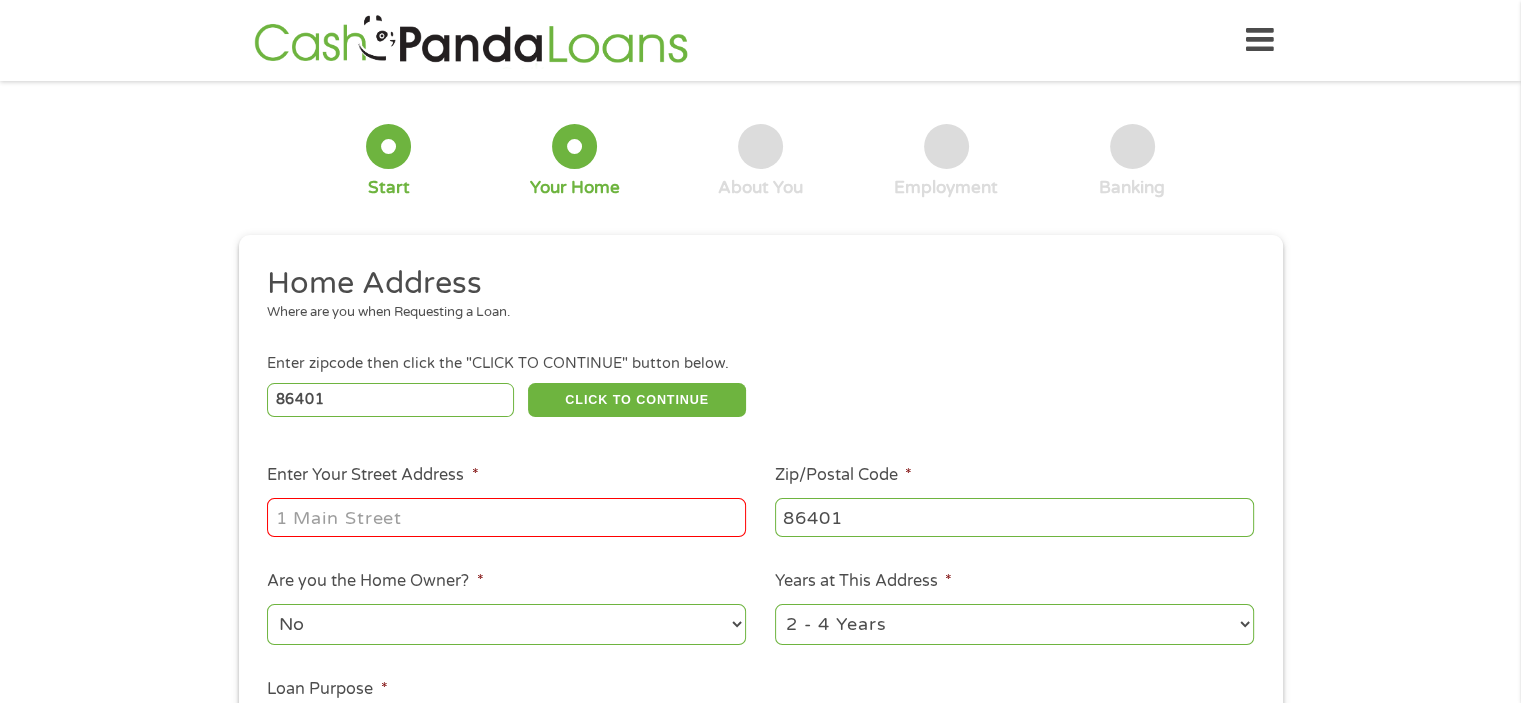 click on "Enter Your Street Address *" at bounding box center [506, 517] 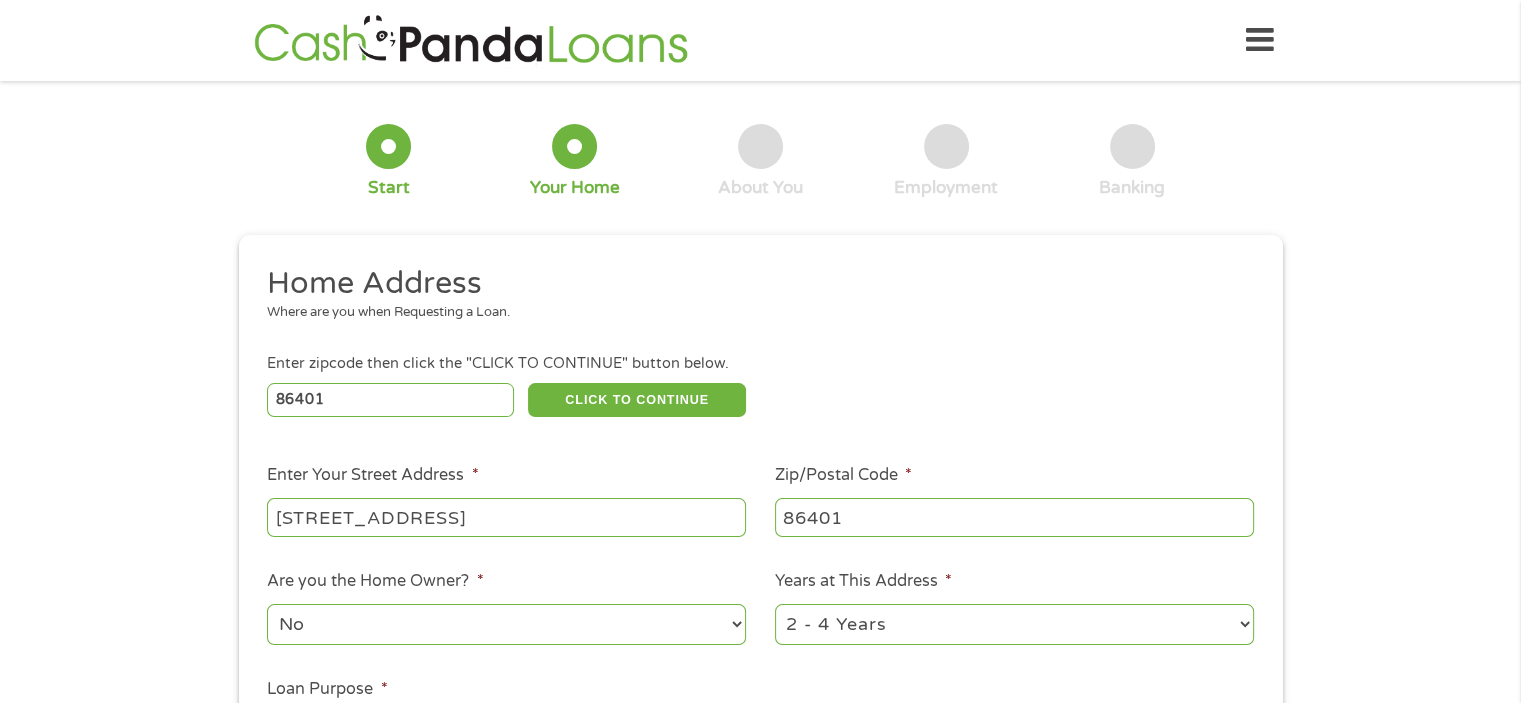 type on "[STREET_ADDRESS]" 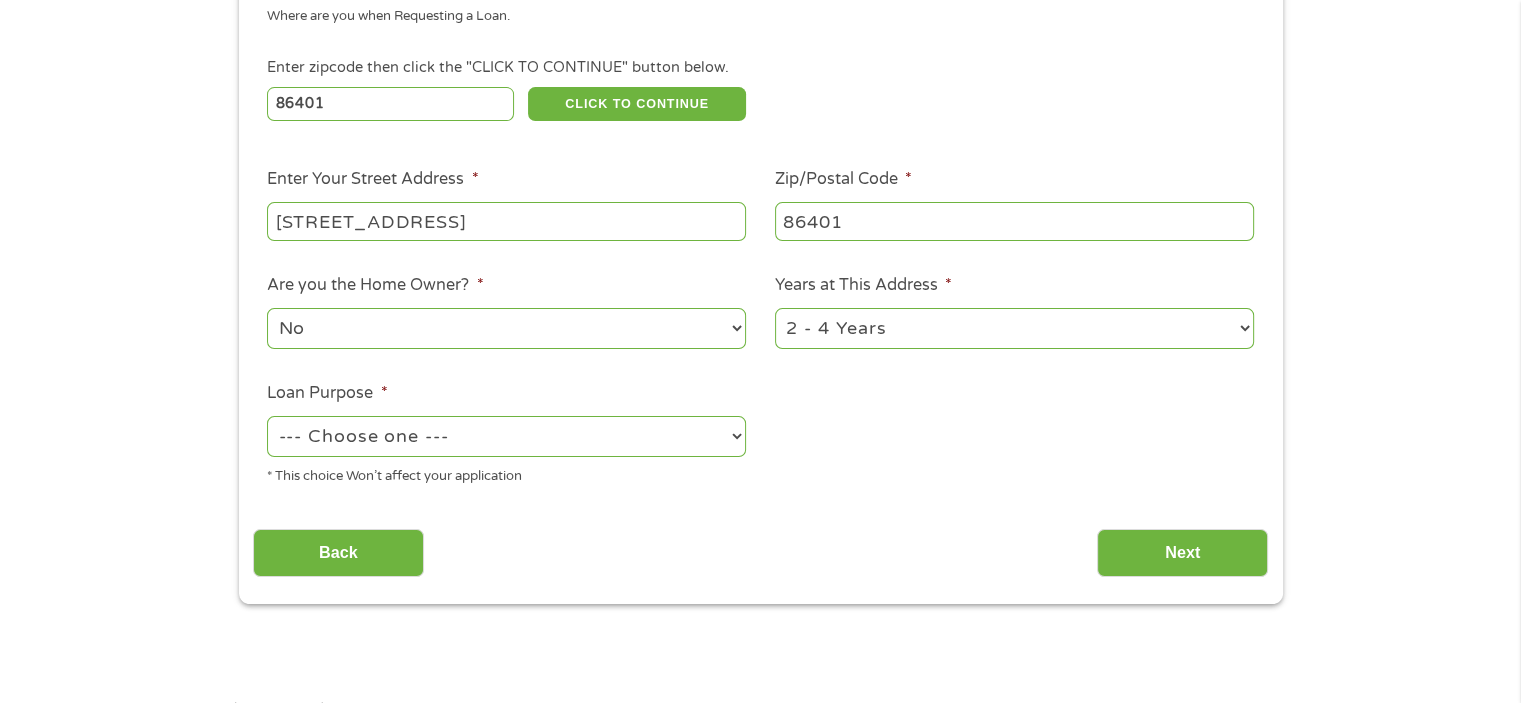 scroll, scrollTop: 300, scrollLeft: 0, axis: vertical 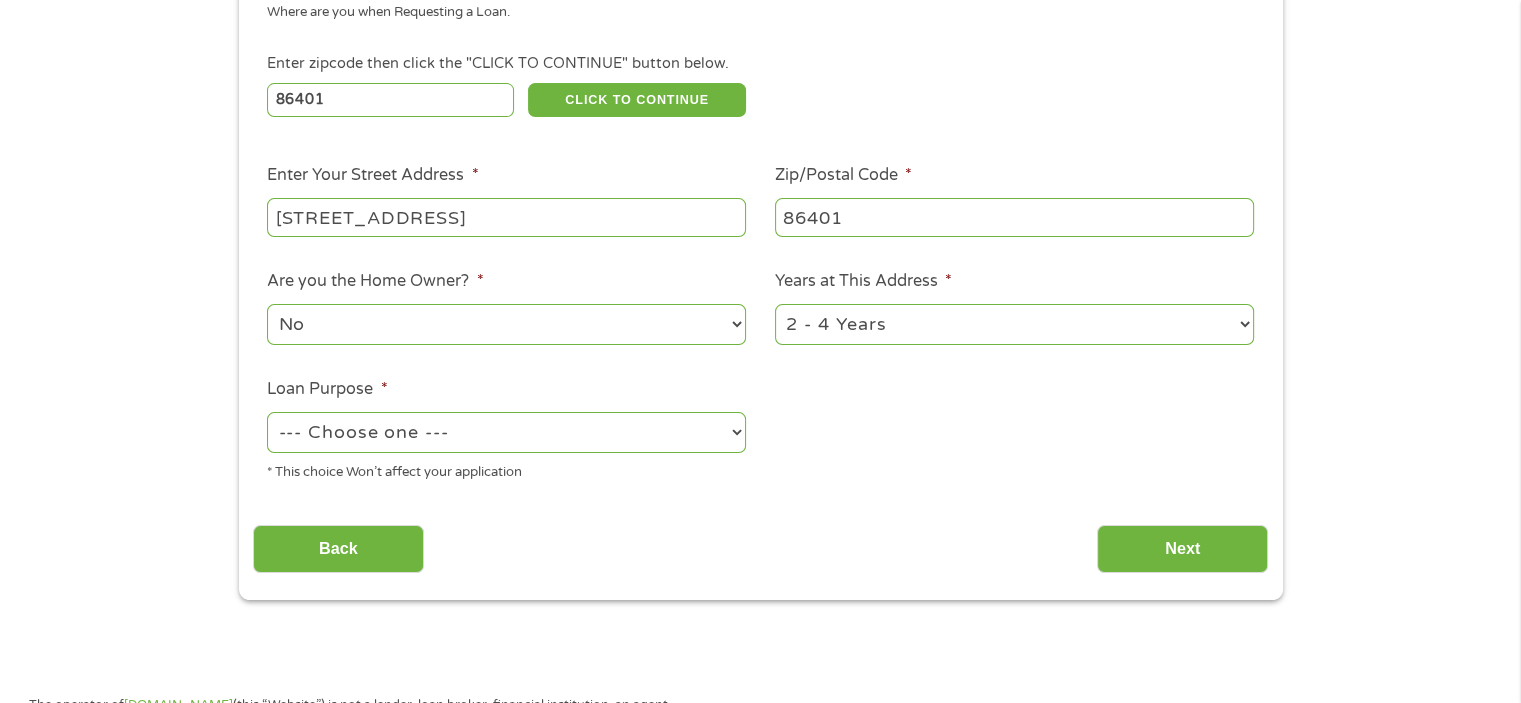 click on "--- Choose one --- Pay Bills Debt Consolidation Home Improvement Major Purchase Car Loan Short Term Cash Medical Expenses Other" at bounding box center [506, 432] 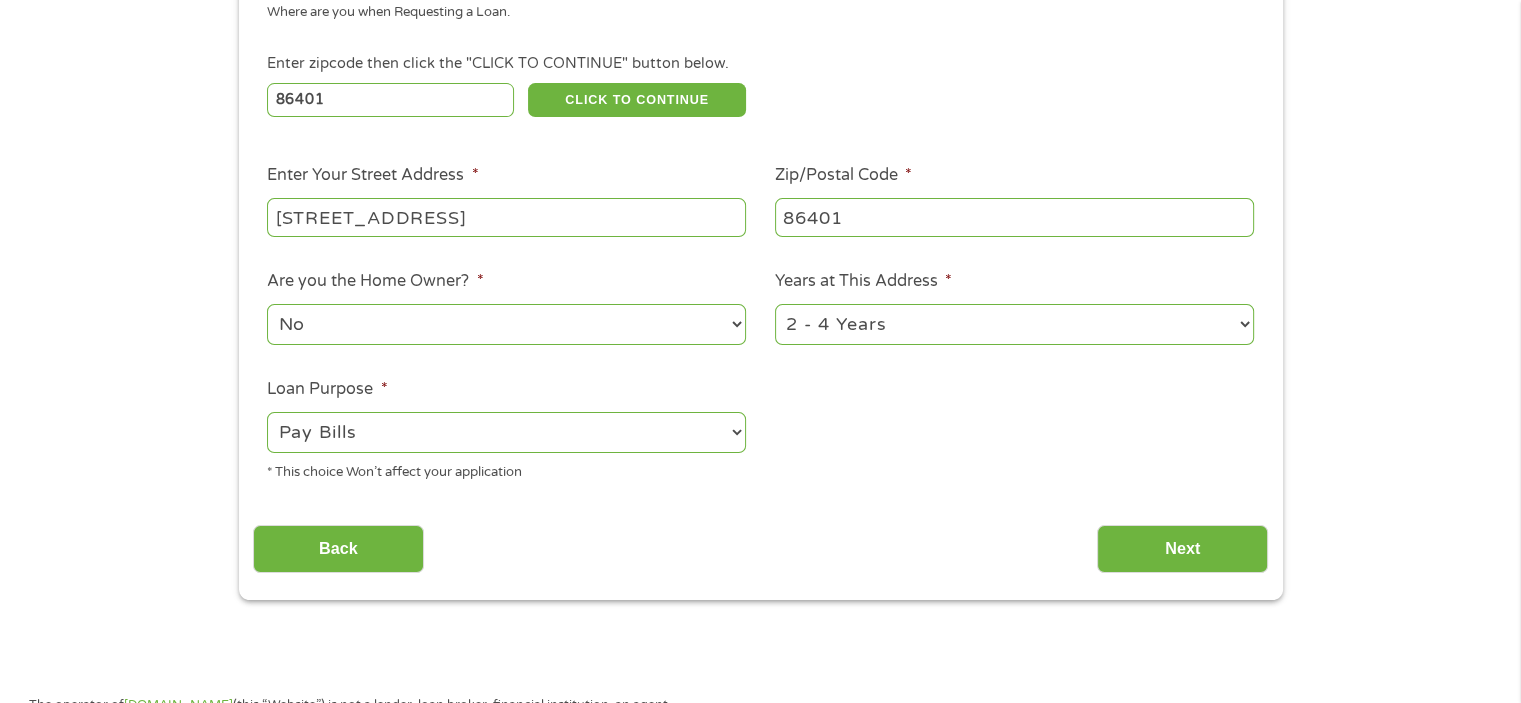 click on "--- Choose one --- Pay Bills Debt Consolidation Home Improvement Major Purchase Car Loan Short Term Cash Medical Expenses Other" at bounding box center [506, 432] 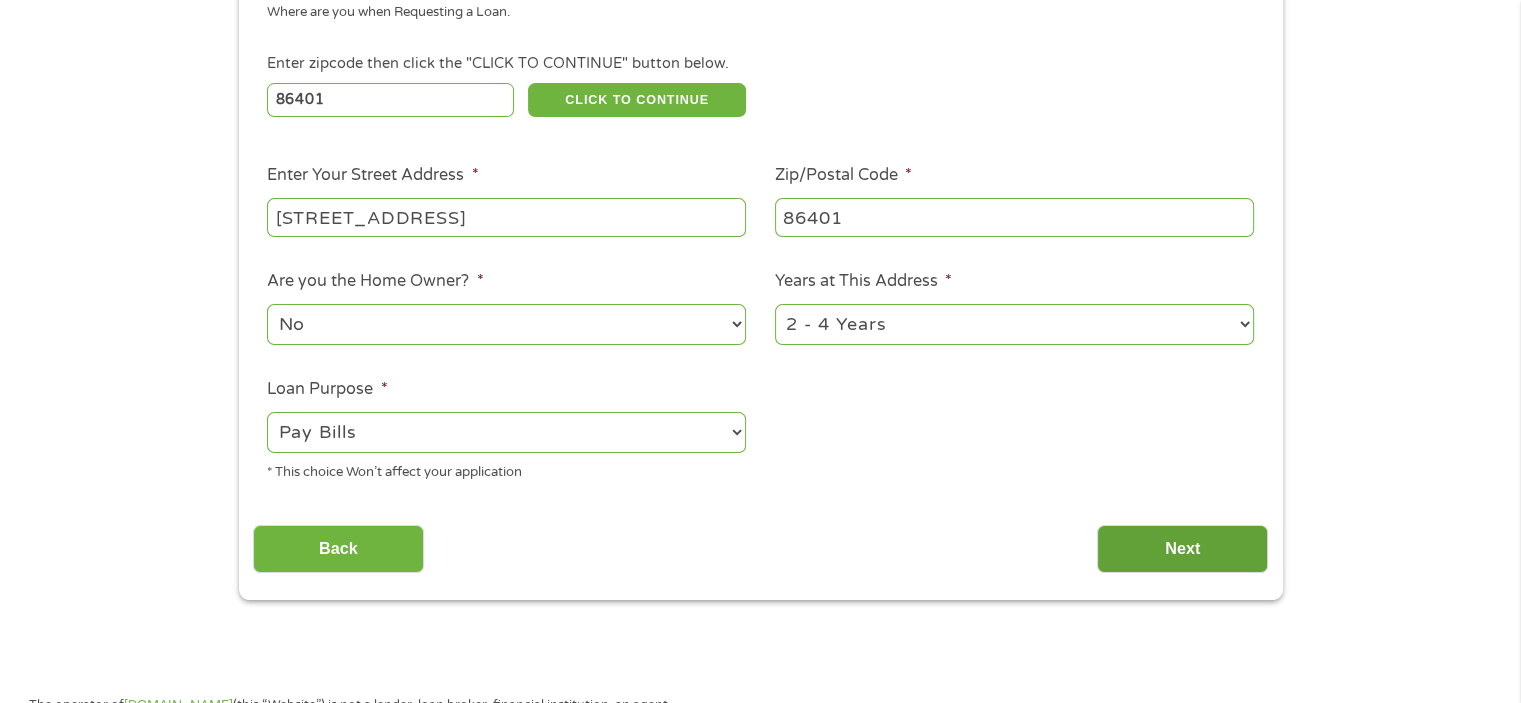 click on "Next" at bounding box center [1182, 549] 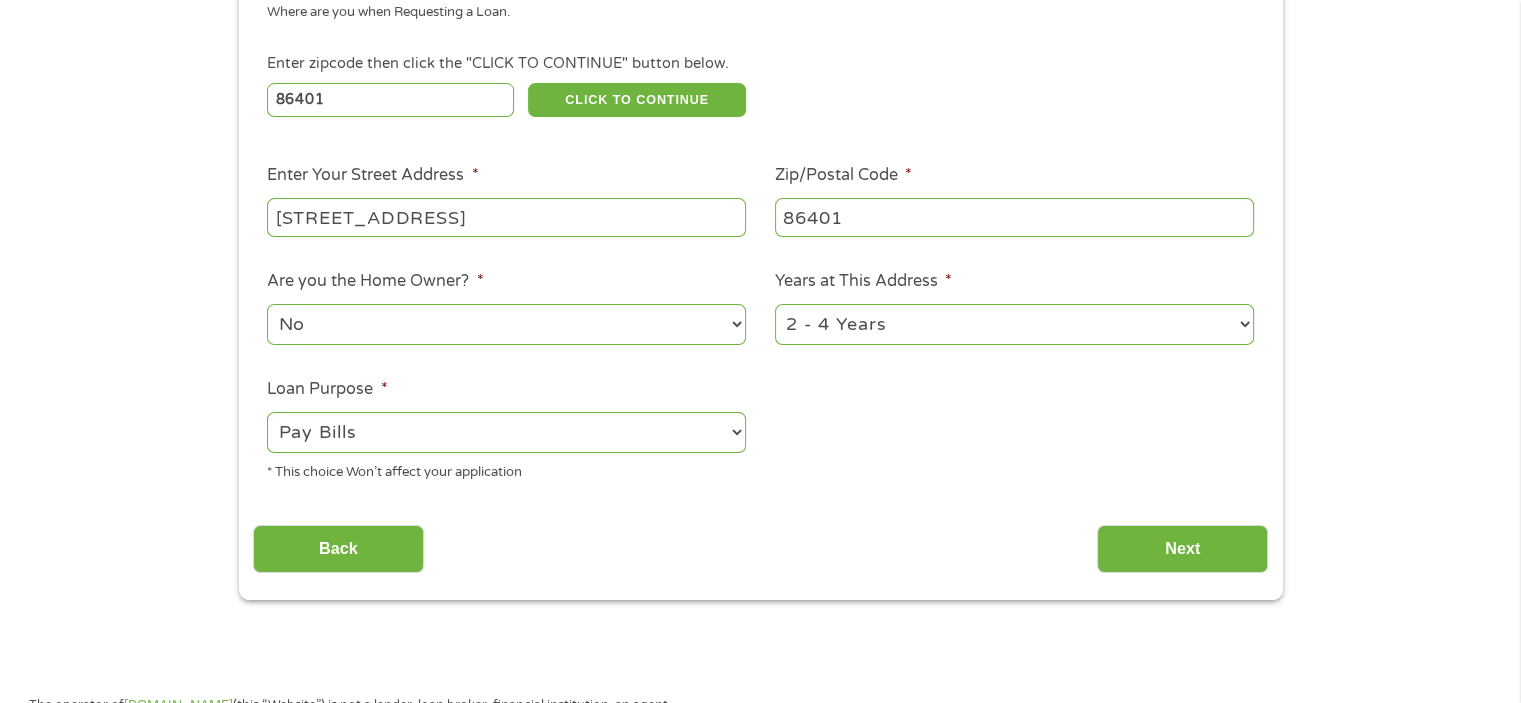 scroll, scrollTop: 8, scrollLeft: 8, axis: both 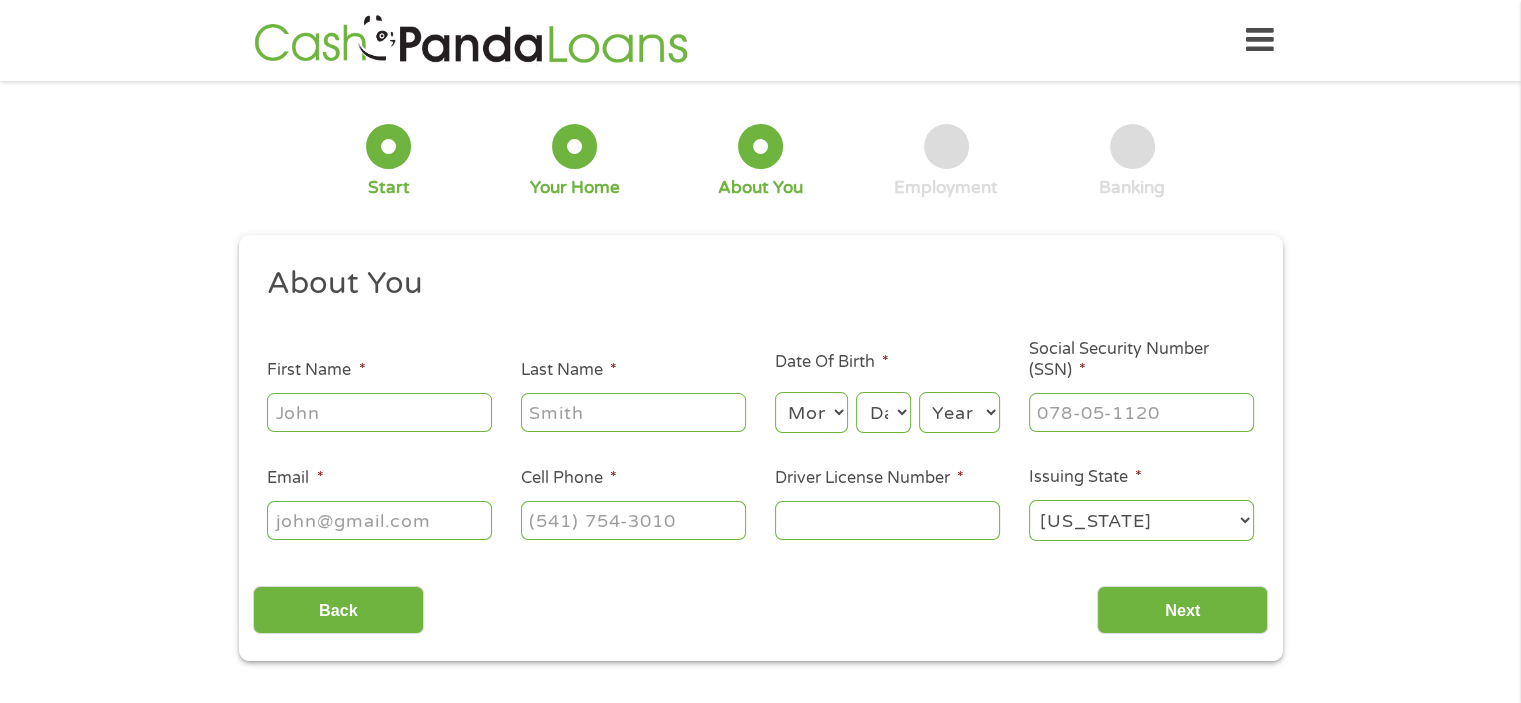 click on "First Name *" at bounding box center (379, 412) 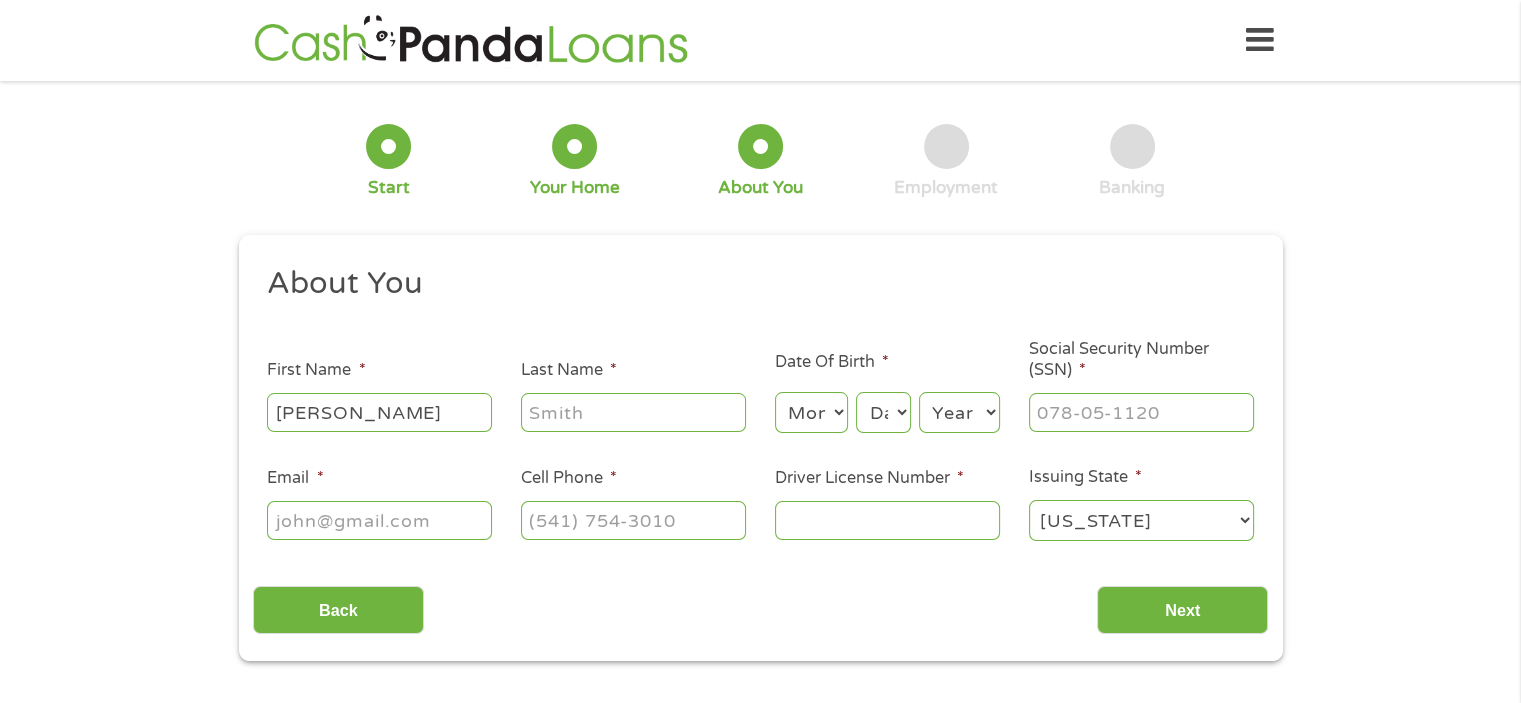 type on "[PERSON_NAME]" 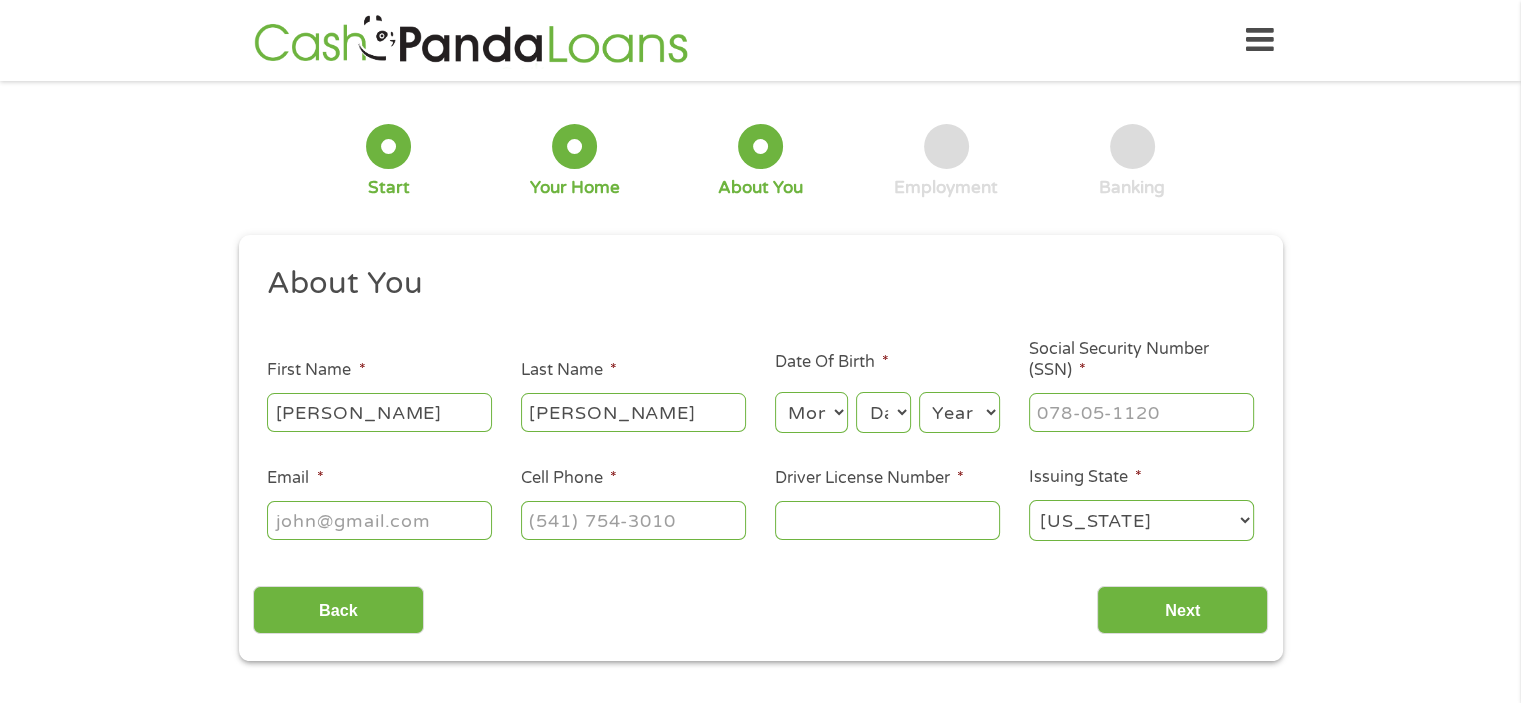 type on "[PERSON_NAME]" 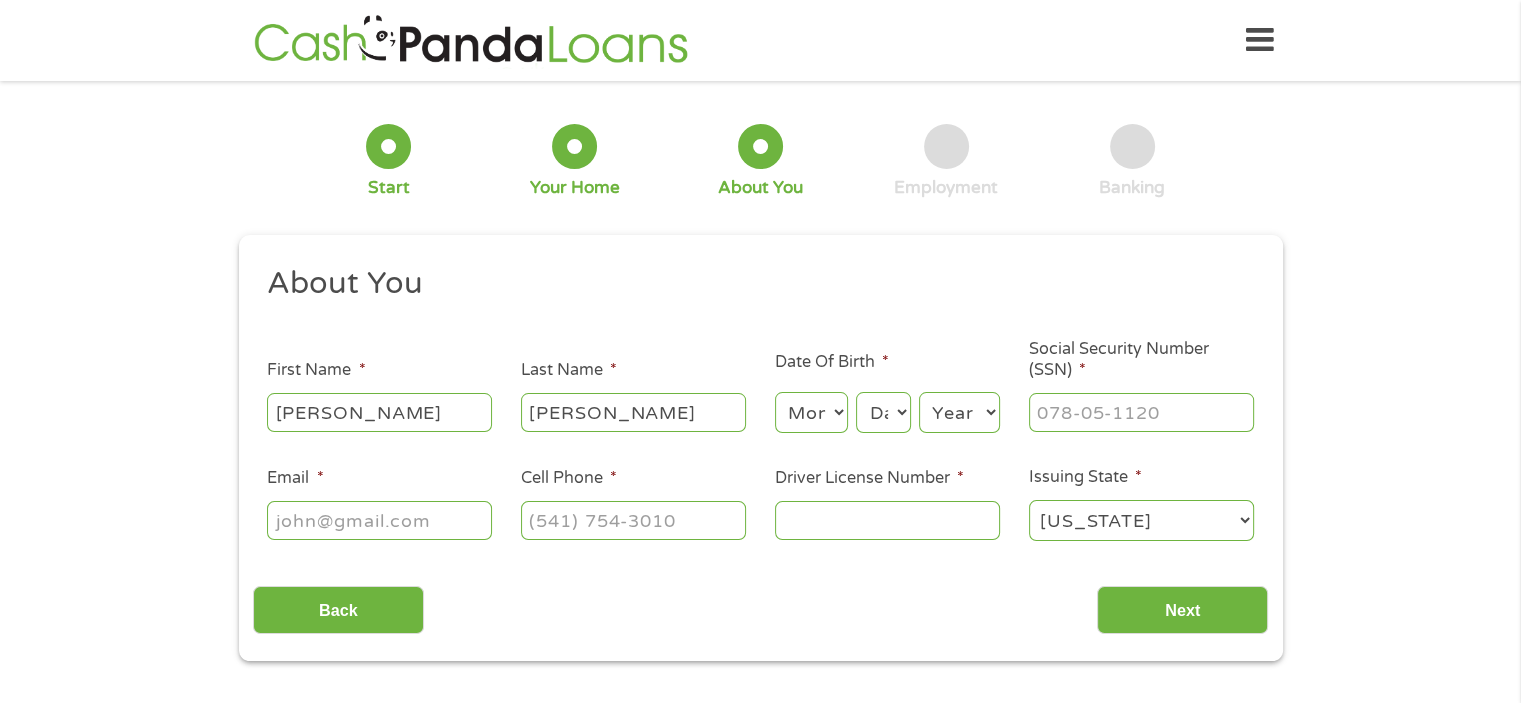 click on "Month 1 2 3 4 5 6 7 8 9 10 11 12" at bounding box center (811, 412) 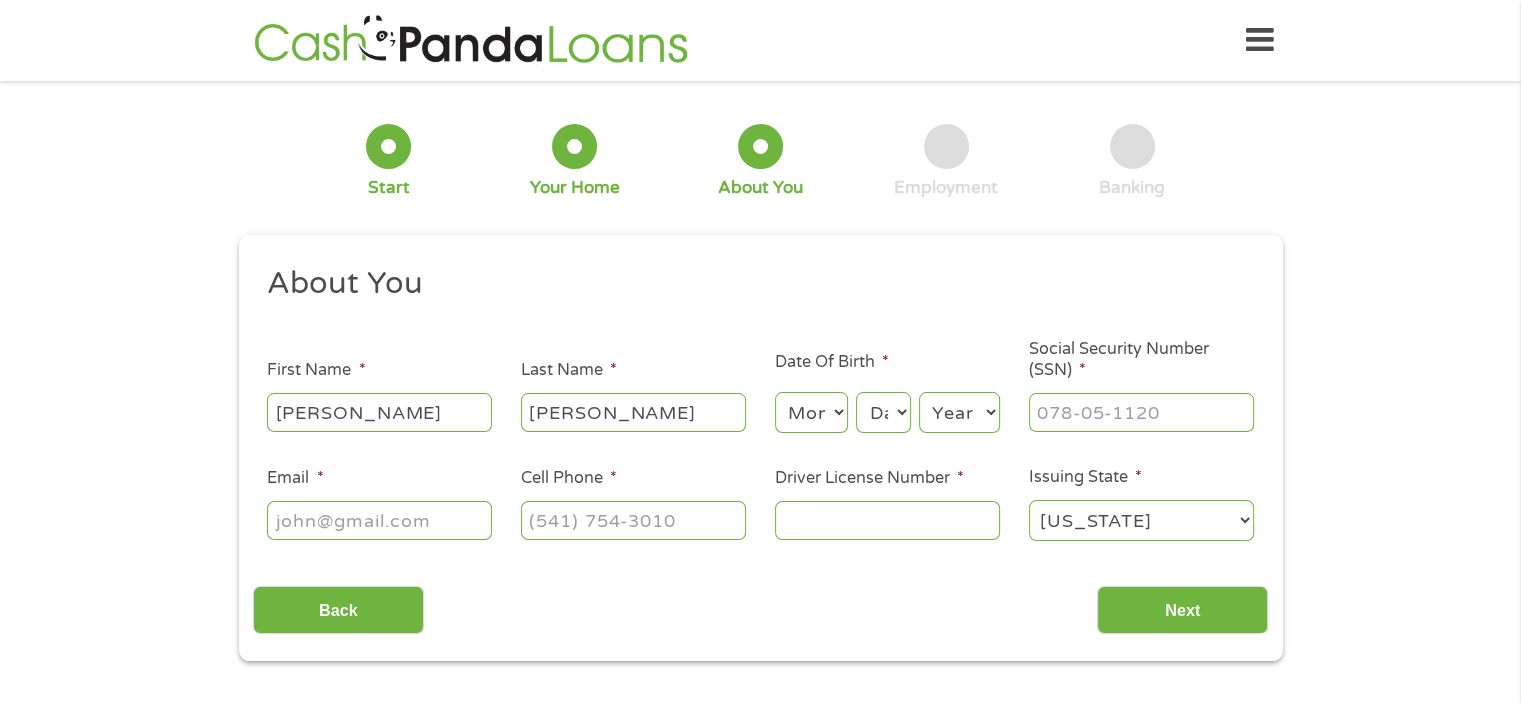 select on "1" 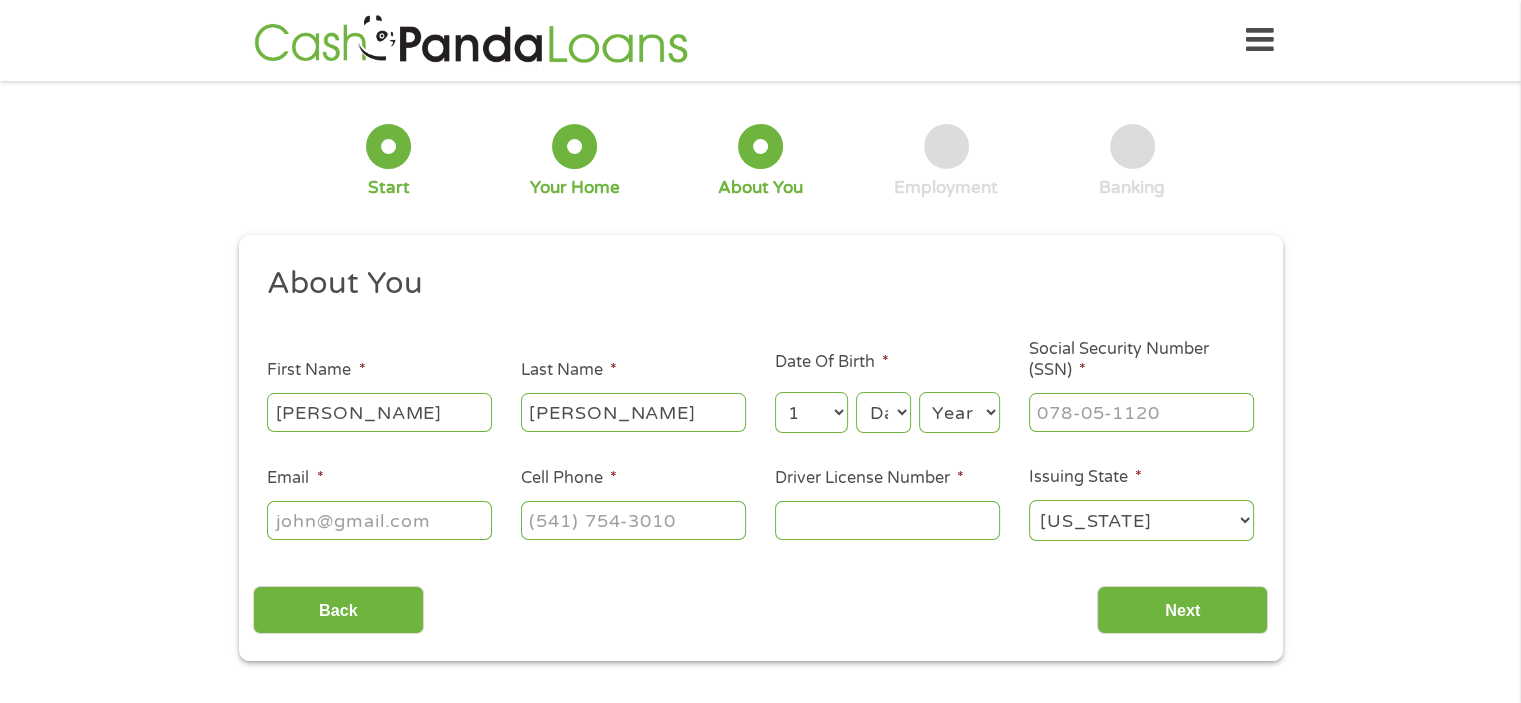 click on "Month 1 2 3 4 5 6 7 8 9 10 11 12" at bounding box center [811, 412] 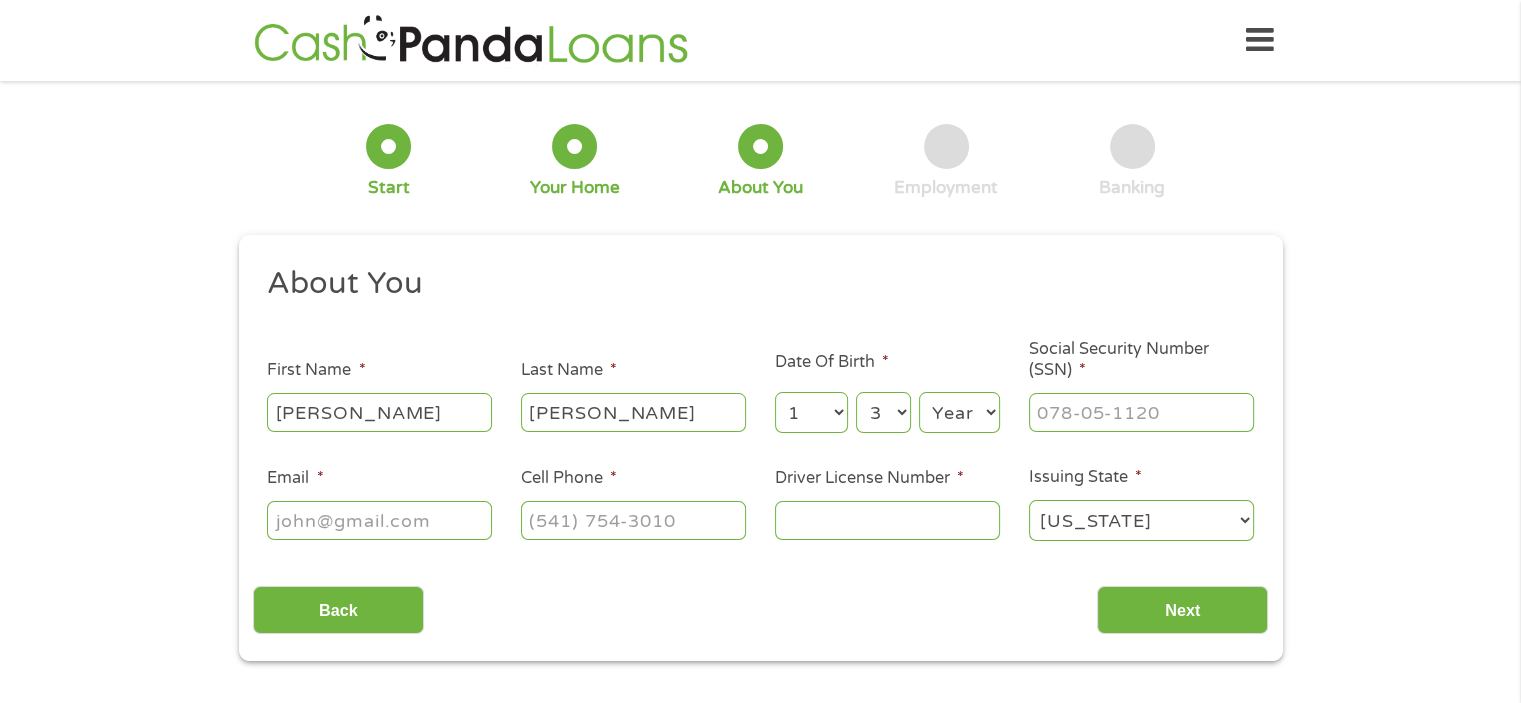 click on "Day 1 2 3 4 5 6 7 8 9 10 11 12 13 14 15 16 17 18 19 20 21 22 23 24 25 26 27 28 29 30 31" at bounding box center (883, 412) 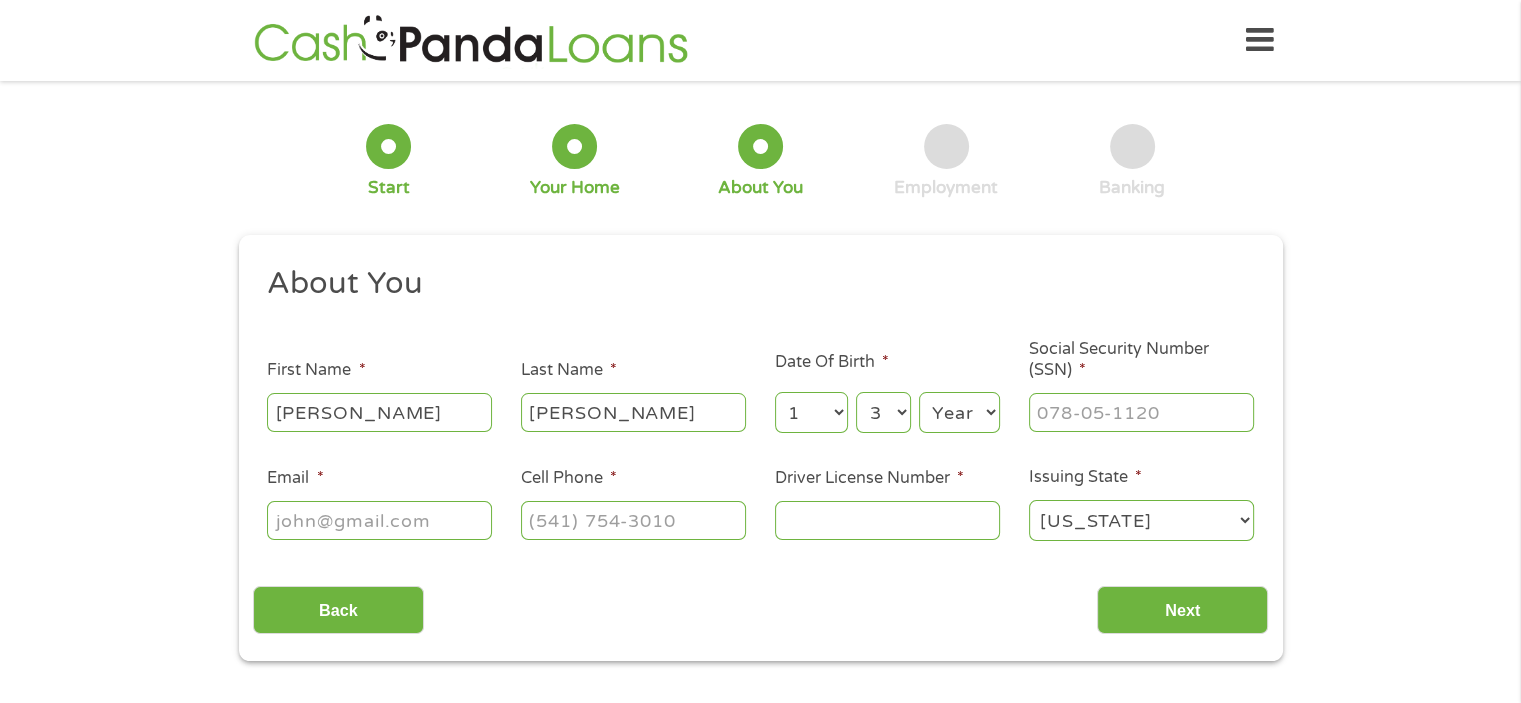 select on "1979" 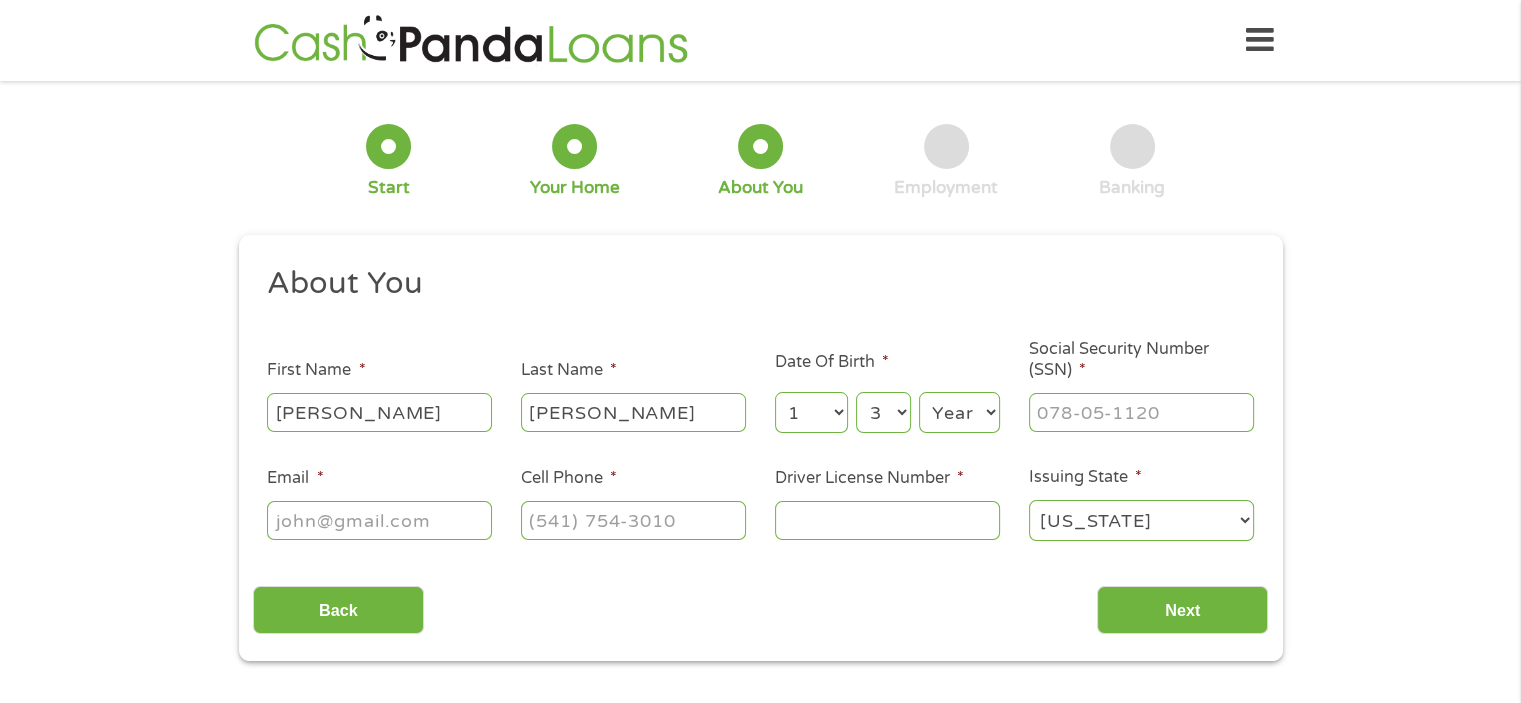 click on "Year [DATE] 2006 2005 2004 2003 2002 2001 2000 1999 1998 1997 1996 1995 1994 1993 1992 1991 1990 1989 1988 1987 1986 1985 1984 1983 1982 1981 1980 1979 1978 1977 1976 1975 1974 1973 1972 1971 1970 1969 1968 1967 1966 1965 1964 1963 1962 1961 1960 1959 1958 1957 1956 1955 1954 1953 1952 1951 1950 1949 1948 1947 1946 1945 1944 1943 1942 1941 1940 1939 1938 1937 1936 1935 1934 1933 1932 1931 1930 1929 1928 1927 1926 1925 1924 1923 1922 1921 1920" at bounding box center [959, 412] 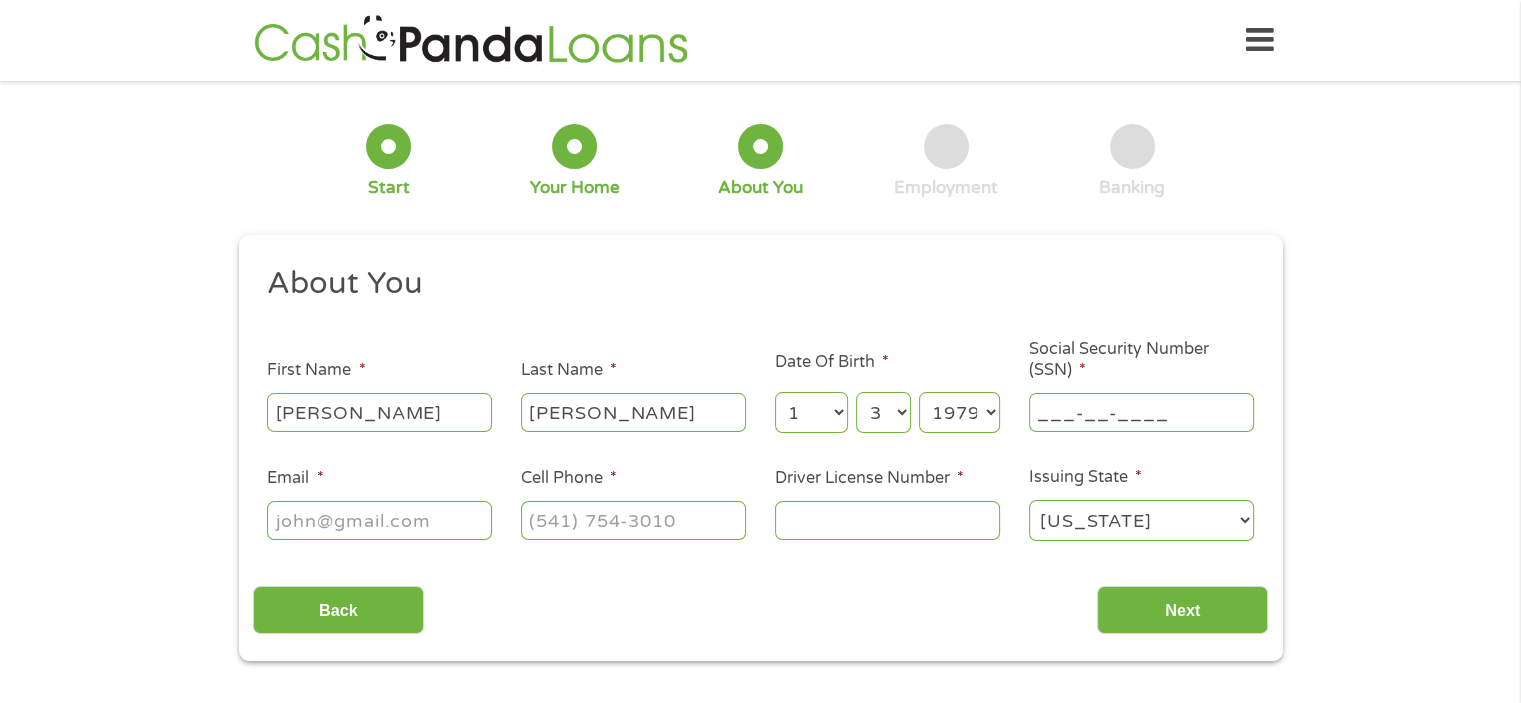 click on "___-__-____" at bounding box center [1141, 412] 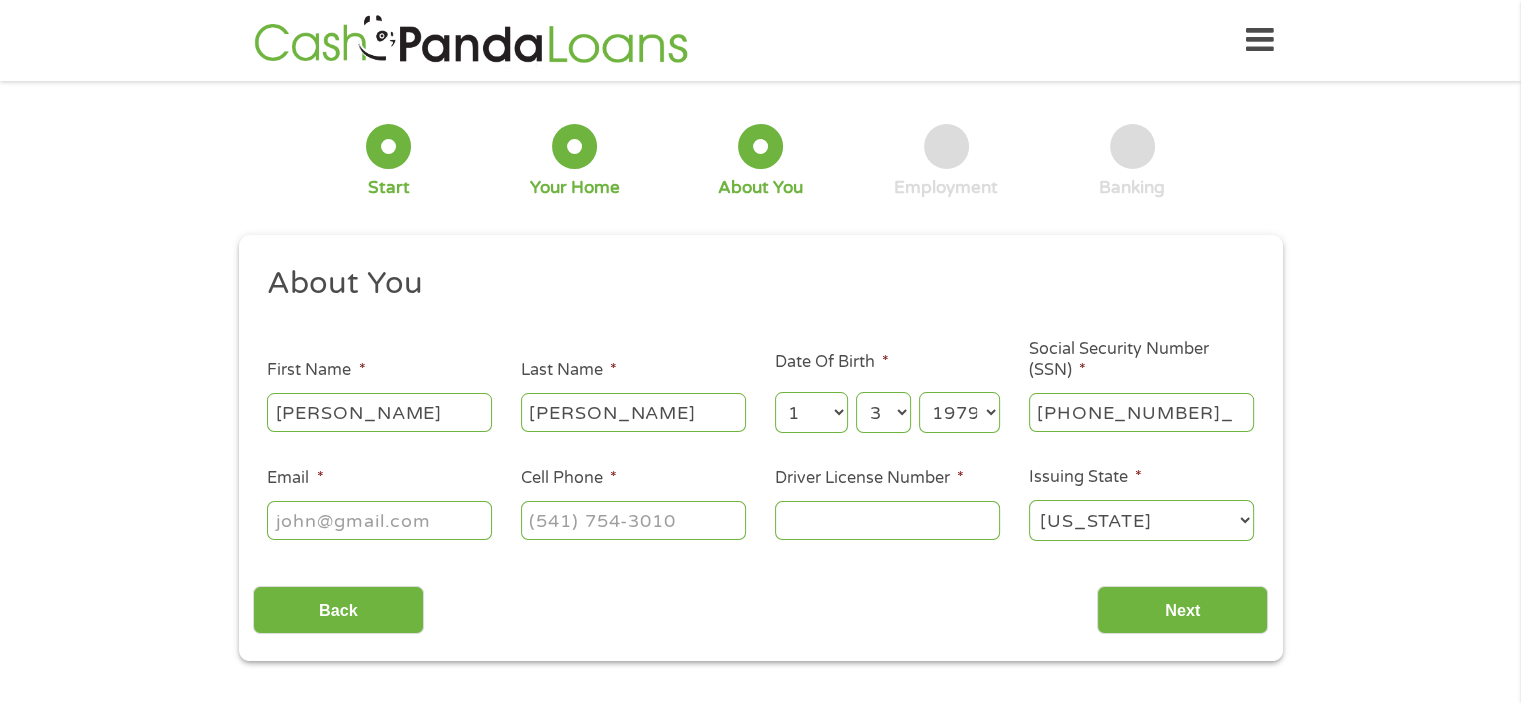 type on "600-72-4664" 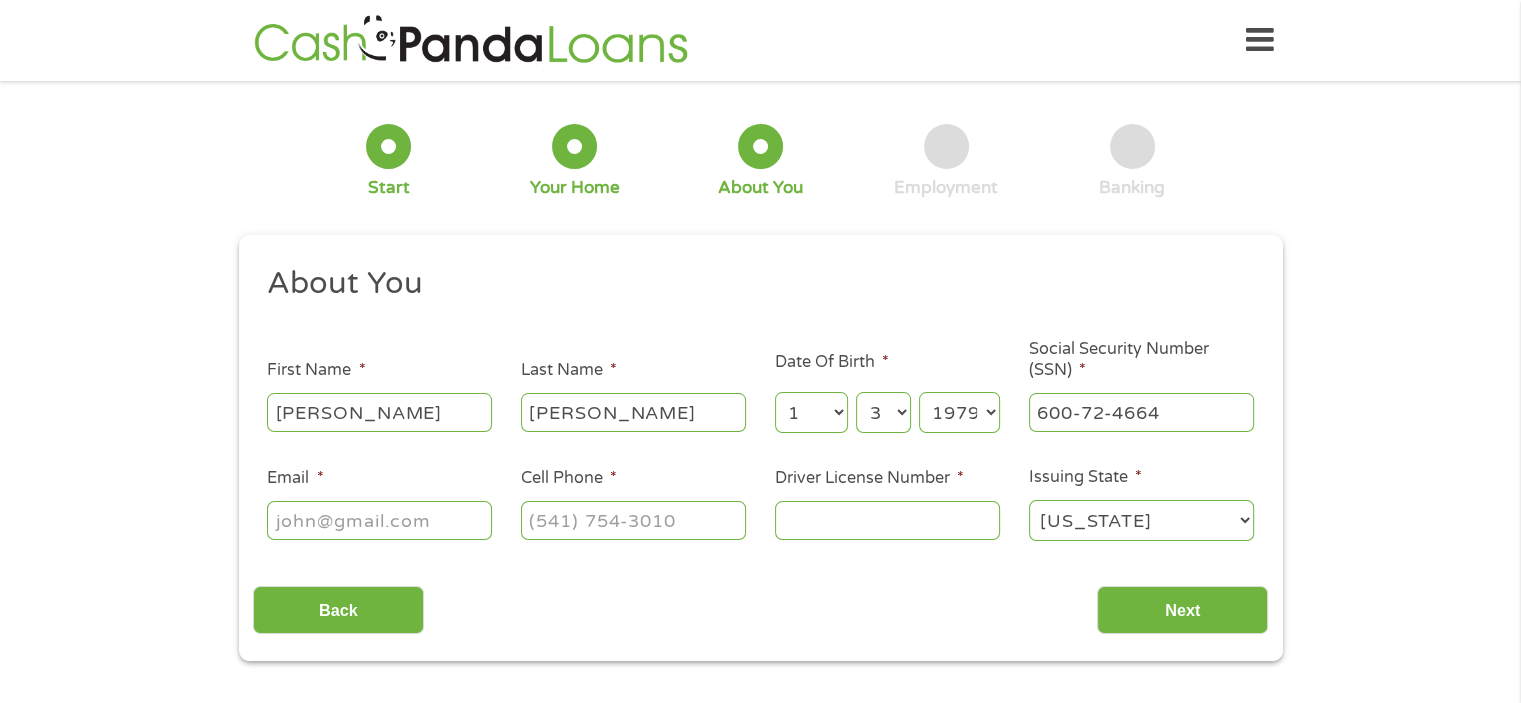 click on "Email *" at bounding box center [379, 520] 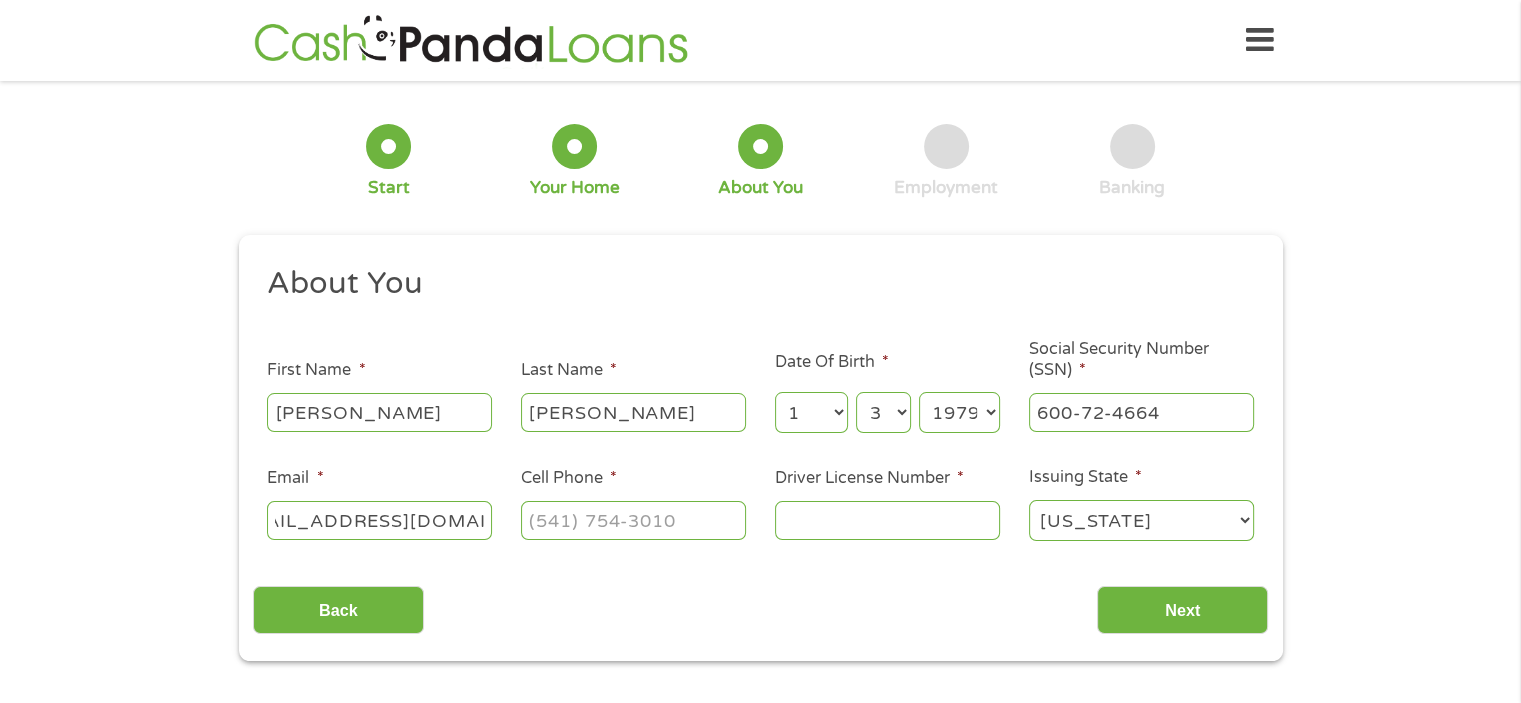 scroll, scrollTop: 0, scrollLeft: 70, axis: horizontal 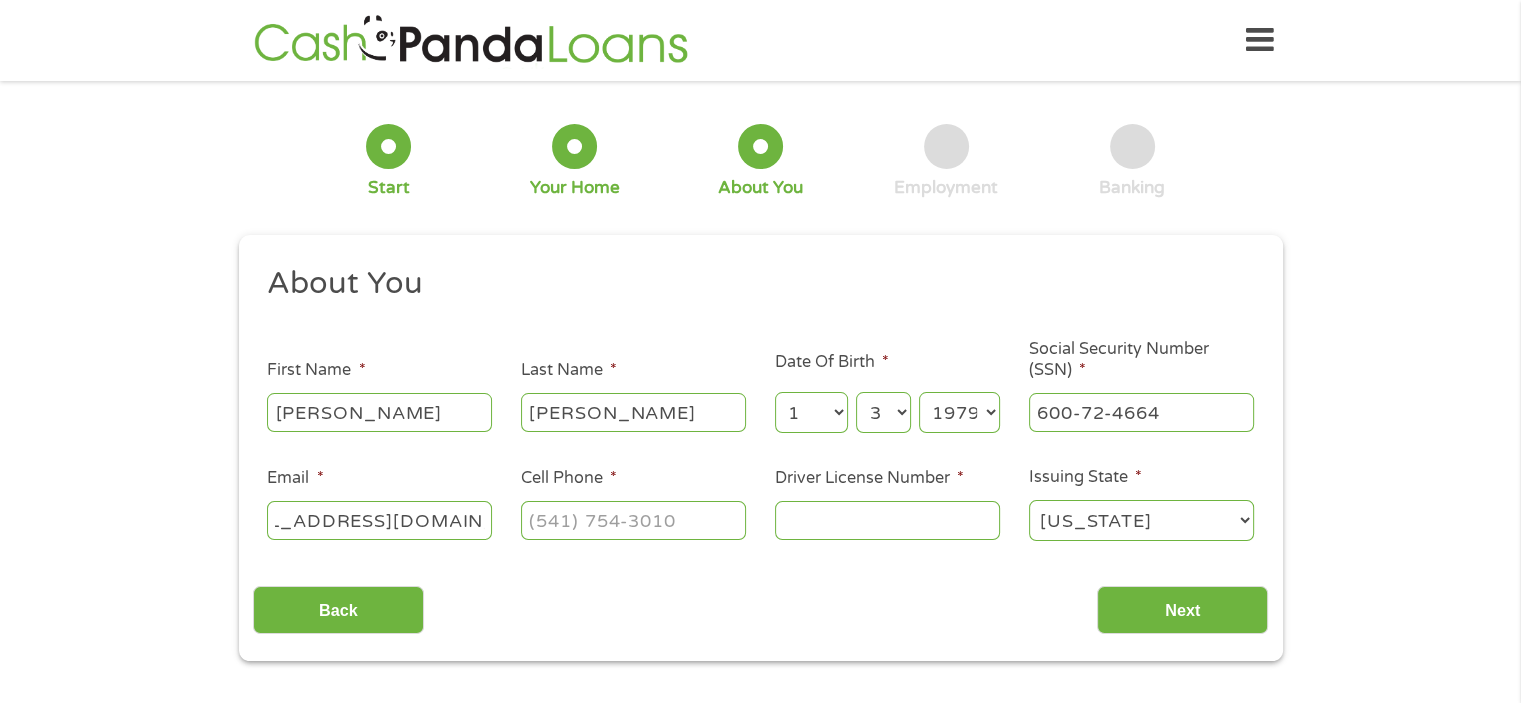 type on "[EMAIL_ADDRESS][DOMAIN_NAME]" 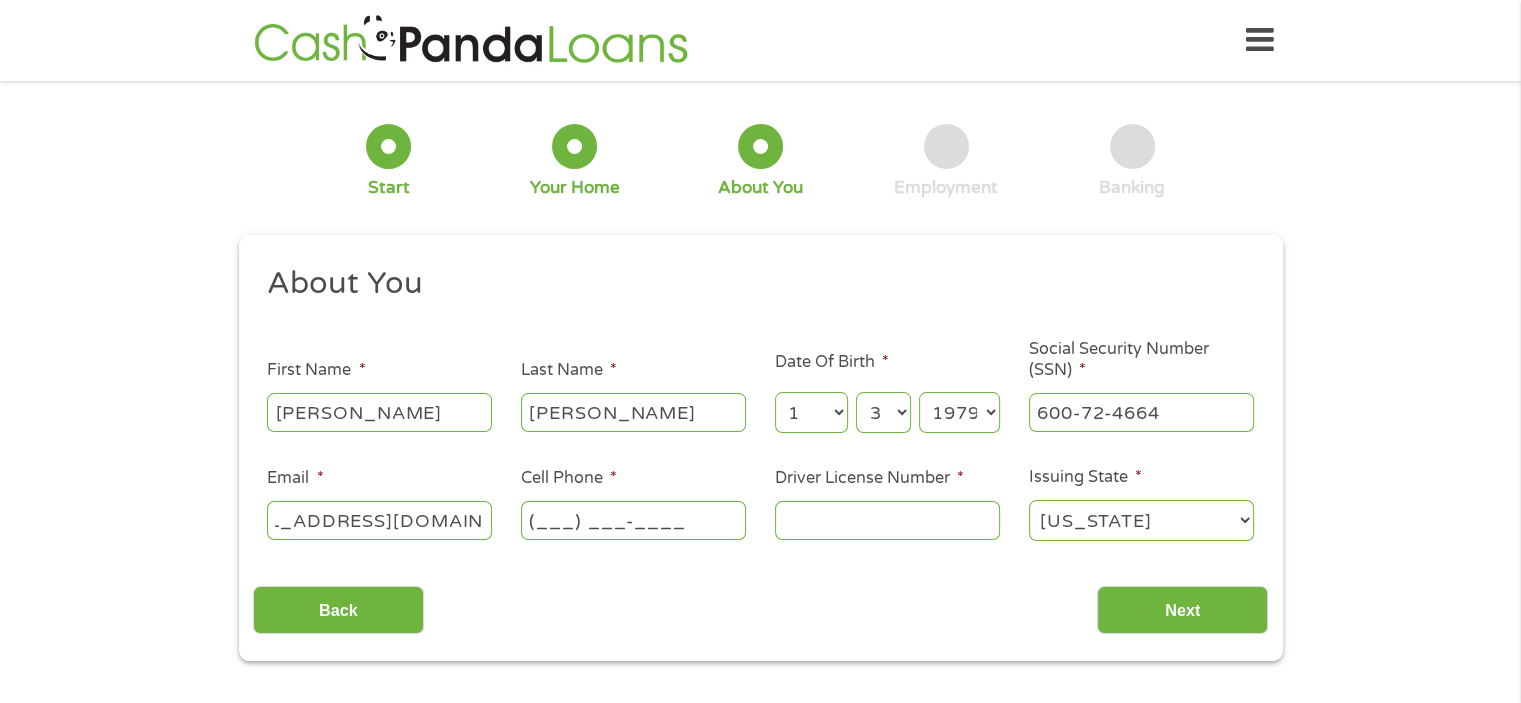 scroll, scrollTop: 0, scrollLeft: 0, axis: both 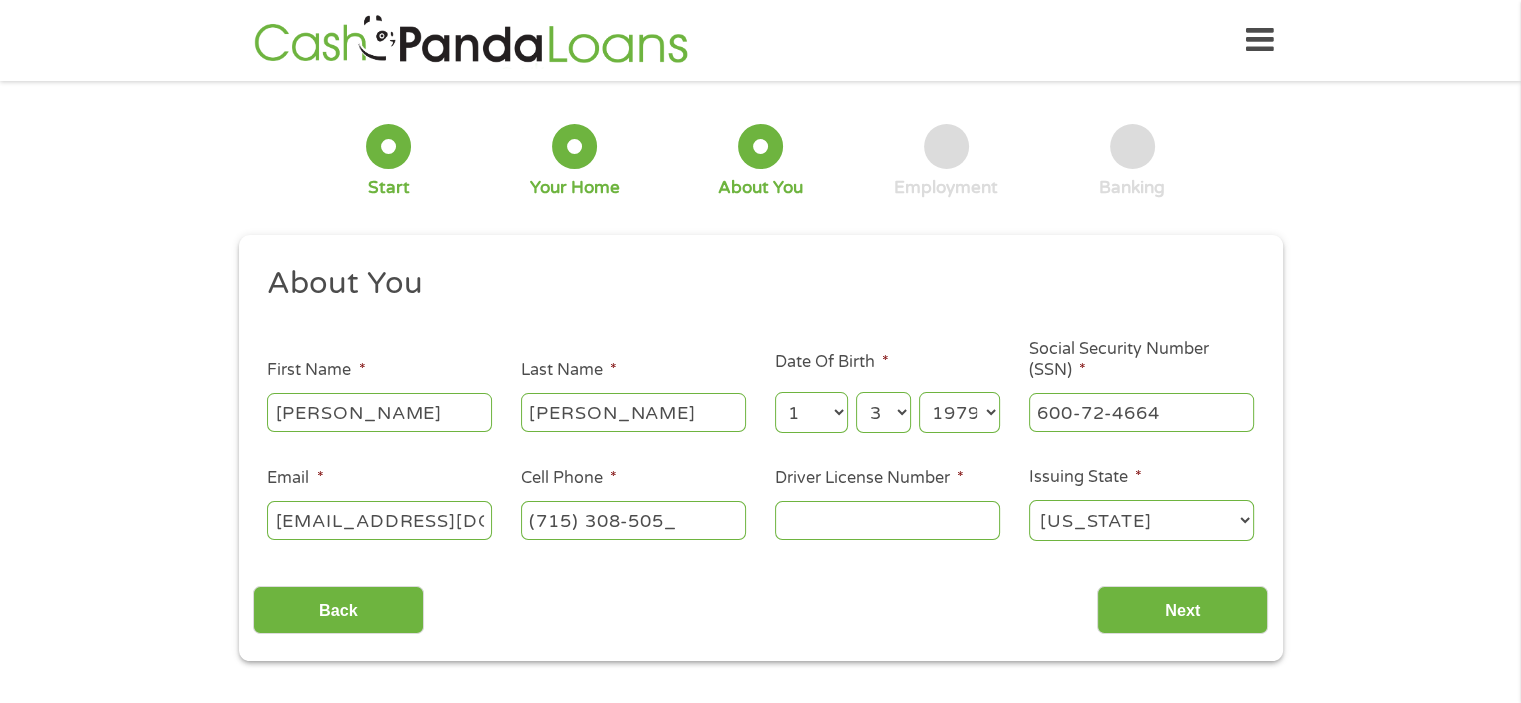 type on "[PHONE_NUMBER]" 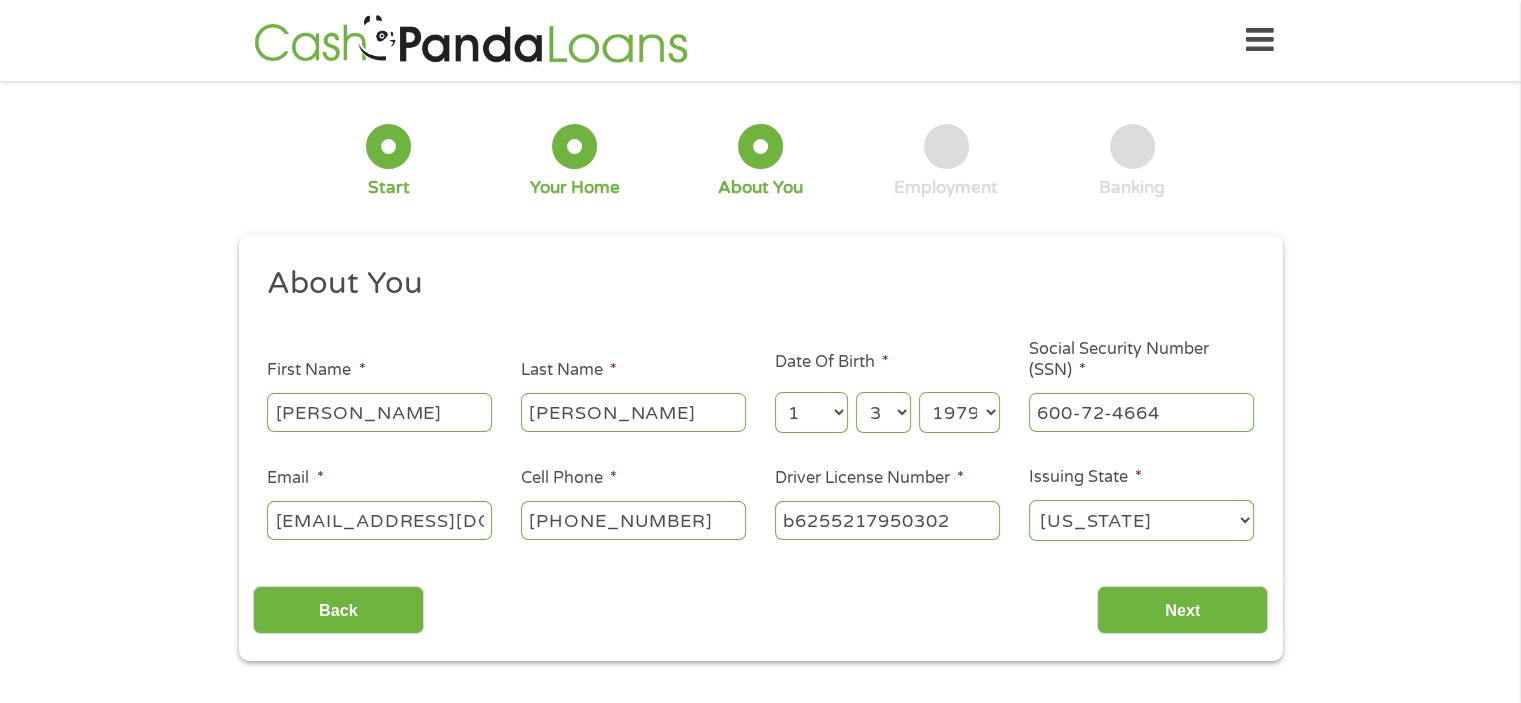 type on "b6255217950302" 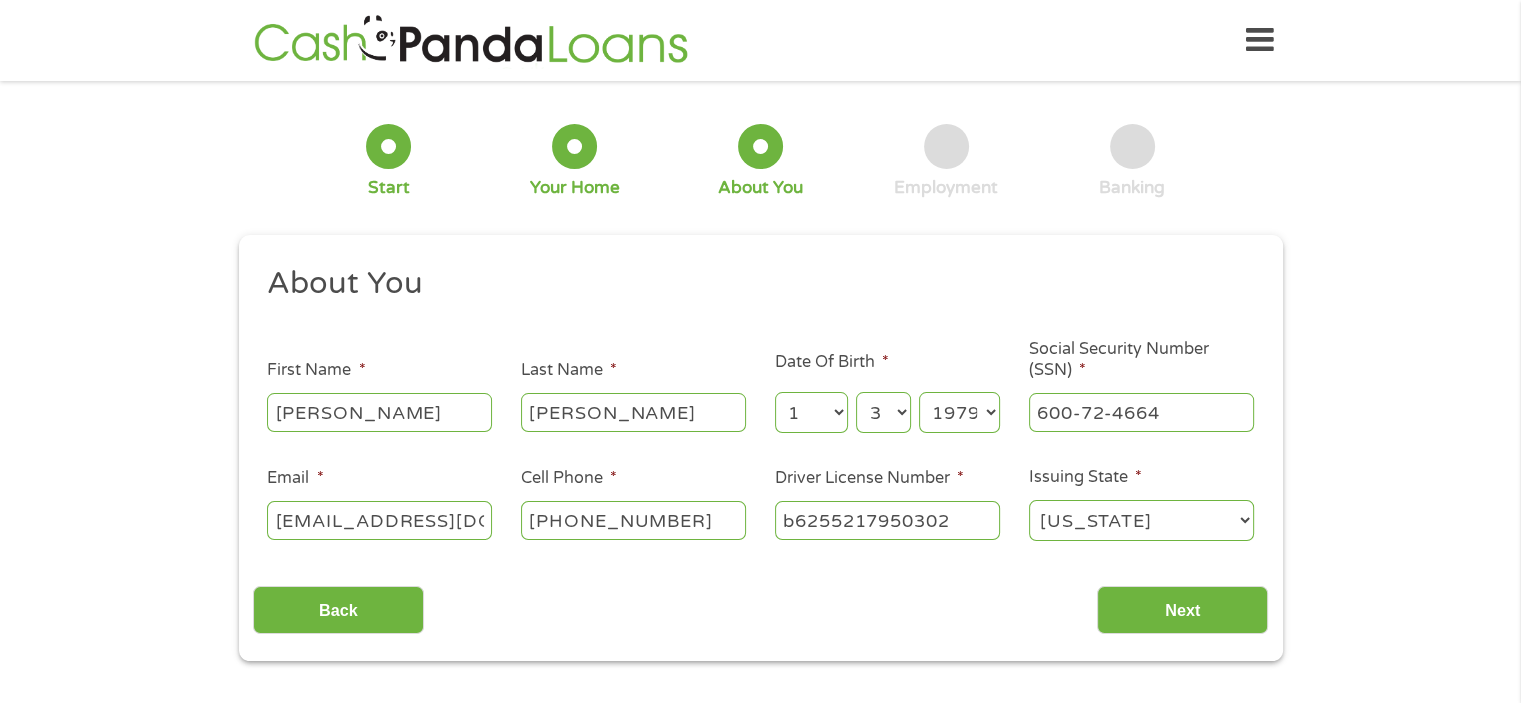 click on "[US_STATE] [US_STATE] [US_STATE] [US_STATE] [US_STATE] [US_STATE] [US_STATE] [US_STATE] [US_STATE] [US_STATE] [US_STATE] [US_STATE] [US_STATE] [US_STATE] [US_STATE] [US_STATE] [US_STATE] [US_STATE] [US_STATE] [US_STATE] [US_STATE] [US_STATE] [US_STATE] [US_STATE] [US_STATE] [US_STATE] [US_STATE] [US_STATE] [US_STATE] [US_STATE] [US_STATE] [US_STATE] [US_STATE] [US_STATE] [US_STATE] [US_STATE] [US_STATE] [US_STATE] [US_STATE] [US_STATE] [US_STATE] [US_STATE] [US_STATE] [US_STATE] [US_STATE] [US_STATE] [US_STATE][PERSON_NAME][US_STATE] [US_STATE][PERSON_NAME] [US_STATE] [US_STATE]" at bounding box center (1141, 520) 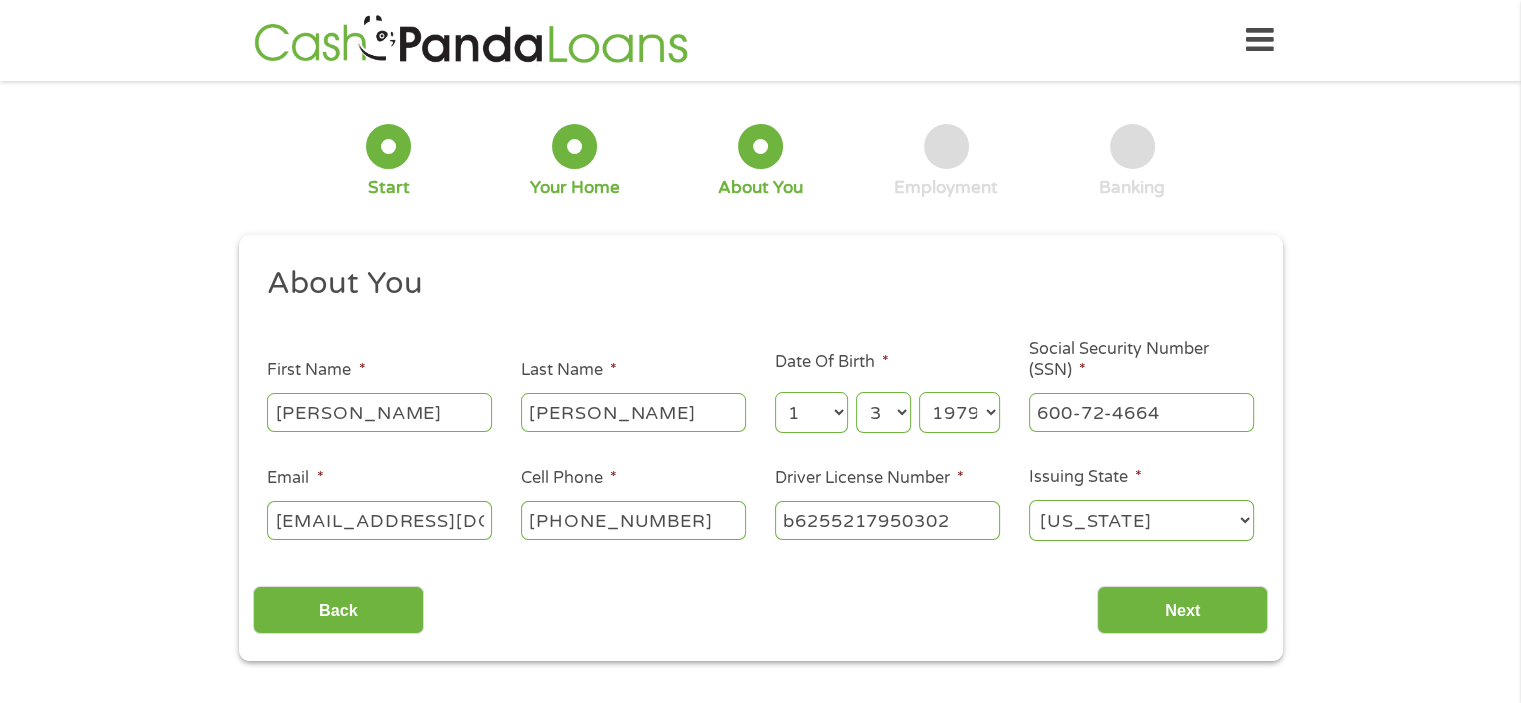 select on "[US_STATE]" 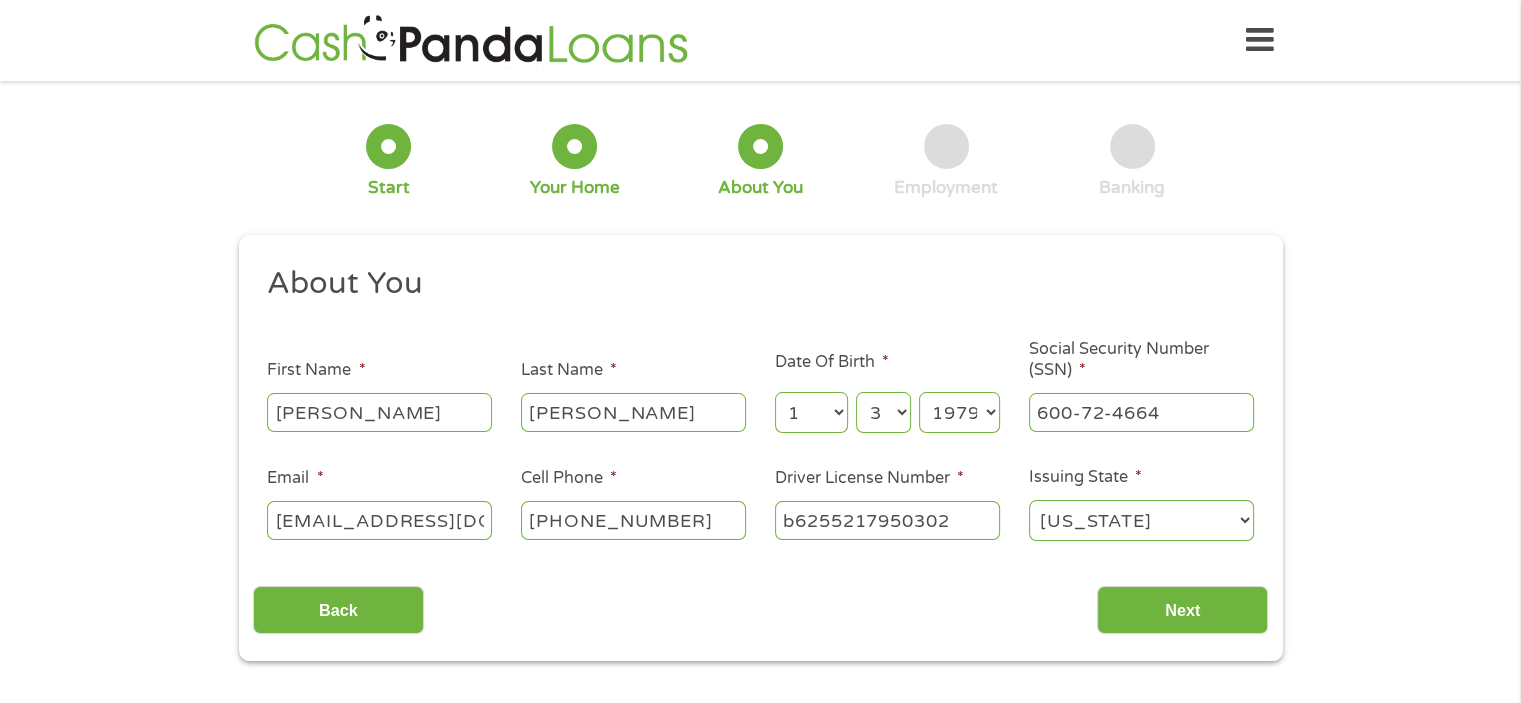 click on "[US_STATE] [US_STATE] [US_STATE] [US_STATE] [US_STATE] [US_STATE] [US_STATE] [US_STATE] [US_STATE] [US_STATE] [US_STATE] [US_STATE] [US_STATE] [US_STATE] [US_STATE] [US_STATE] [US_STATE] [US_STATE] [US_STATE] [US_STATE] [US_STATE] [US_STATE] [US_STATE] [US_STATE] [US_STATE] [US_STATE] [US_STATE] [US_STATE] [US_STATE] [US_STATE] [US_STATE] [US_STATE] [US_STATE] [US_STATE] [US_STATE] [US_STATE] [US_STATE] [US_STATE] [US_STATE] [US_STATE] [US_STATE] [US_STATE] [US_STATE] [US_STATE] [US_STATE] [US_STATE] [US_STATE][PERSON_NAME][US_STATE] [US_STATE][PERSON_NAME] [US_STATE] [US_STATE]" at bounding box center (1141, 520) 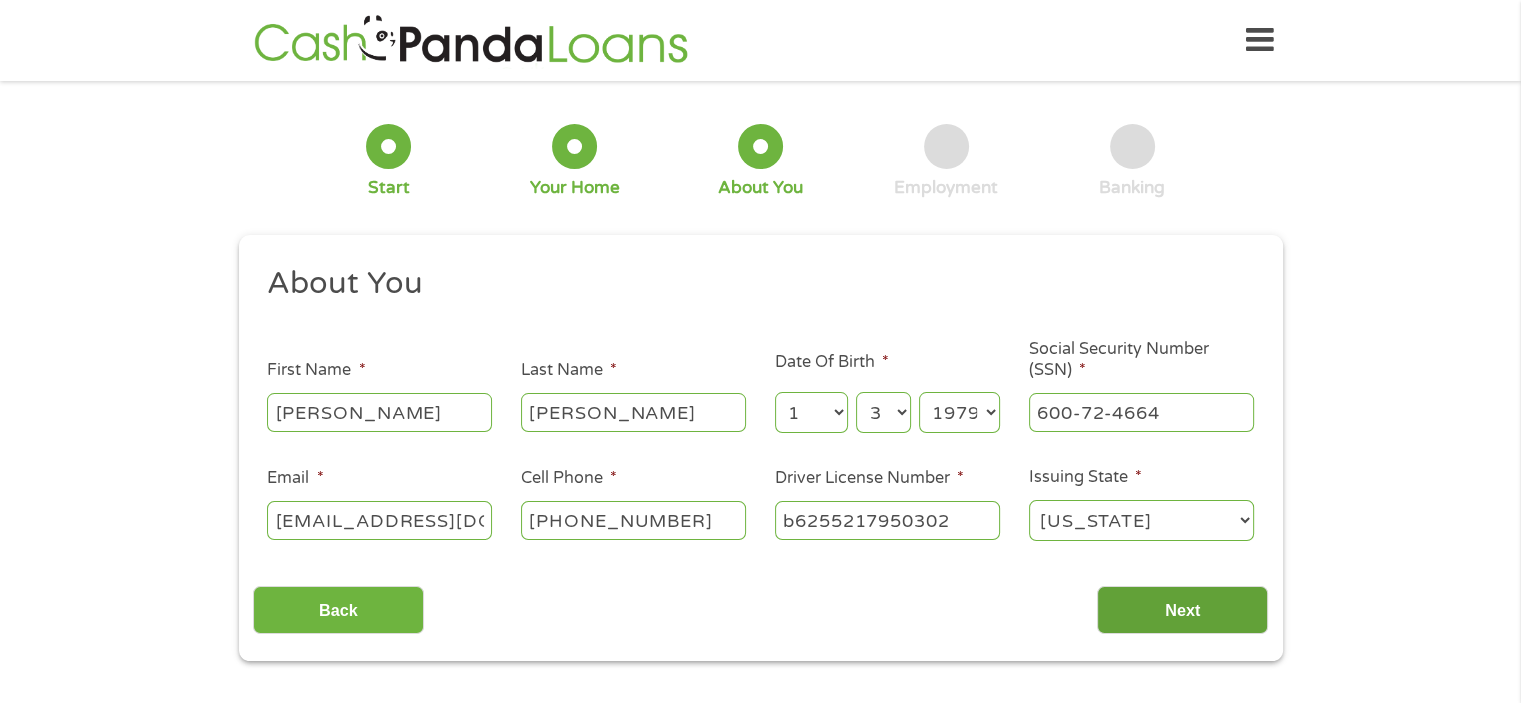 click on "Next" at bounding box center (1182, 610) 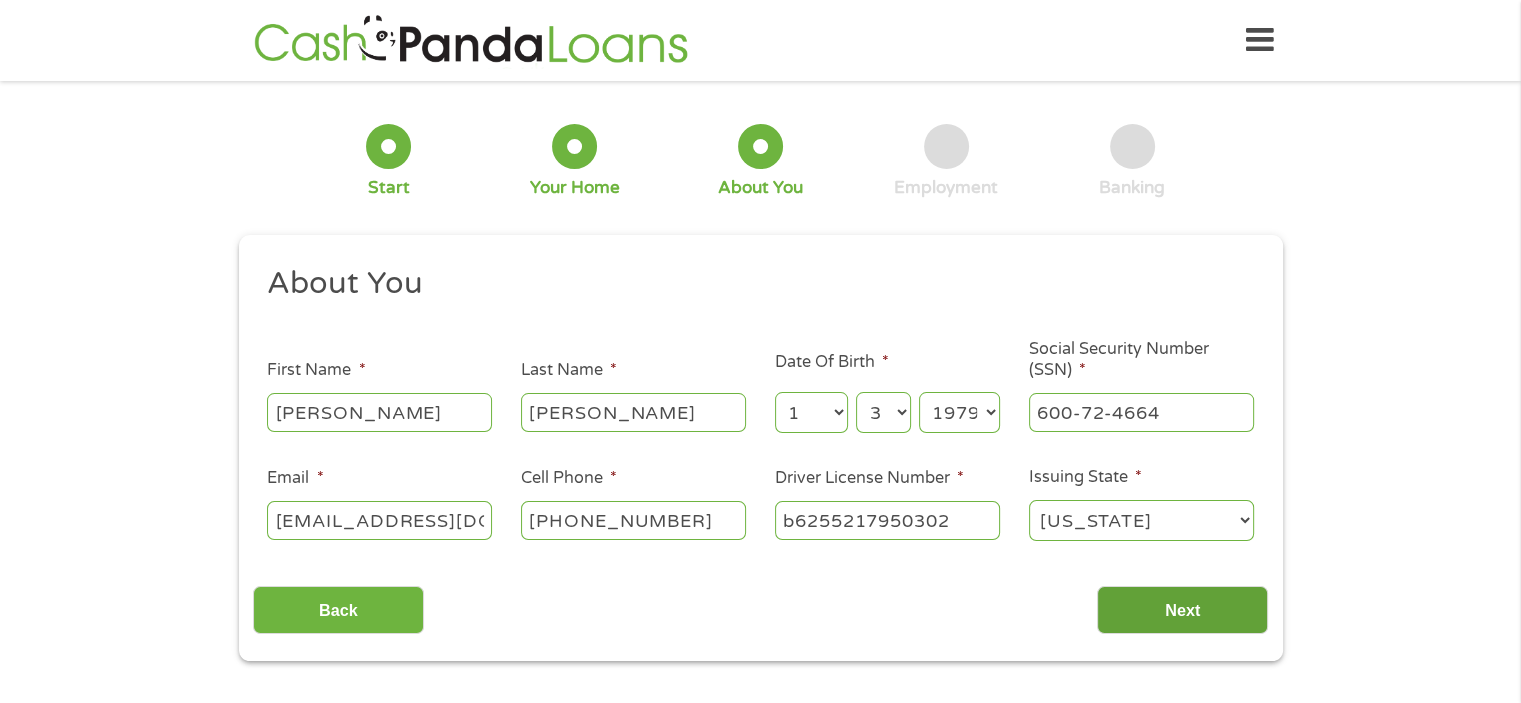 scroll, scrollTop: 8, scrollLeft: 8, axis: both 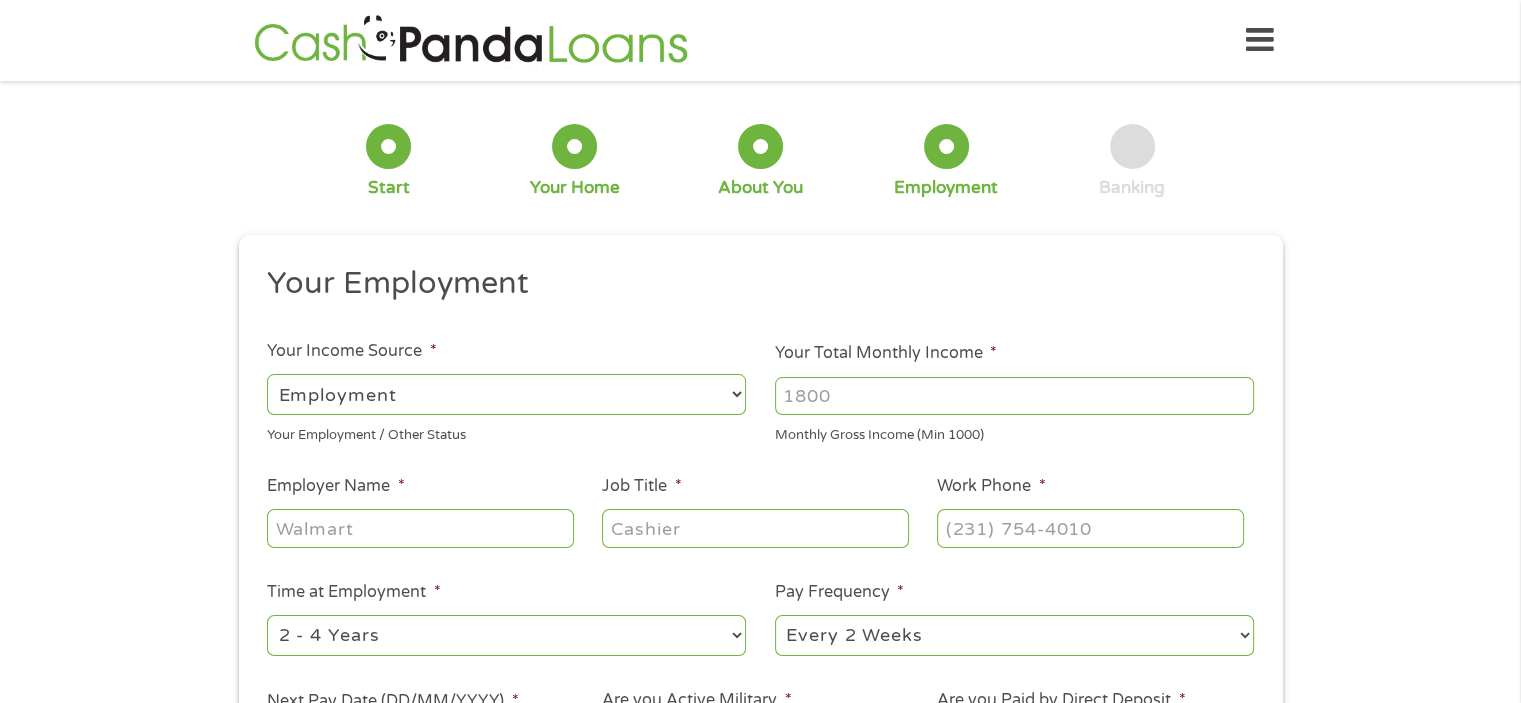 click on "Your Total Monthly Income *" at bounding box center [1014, 396] 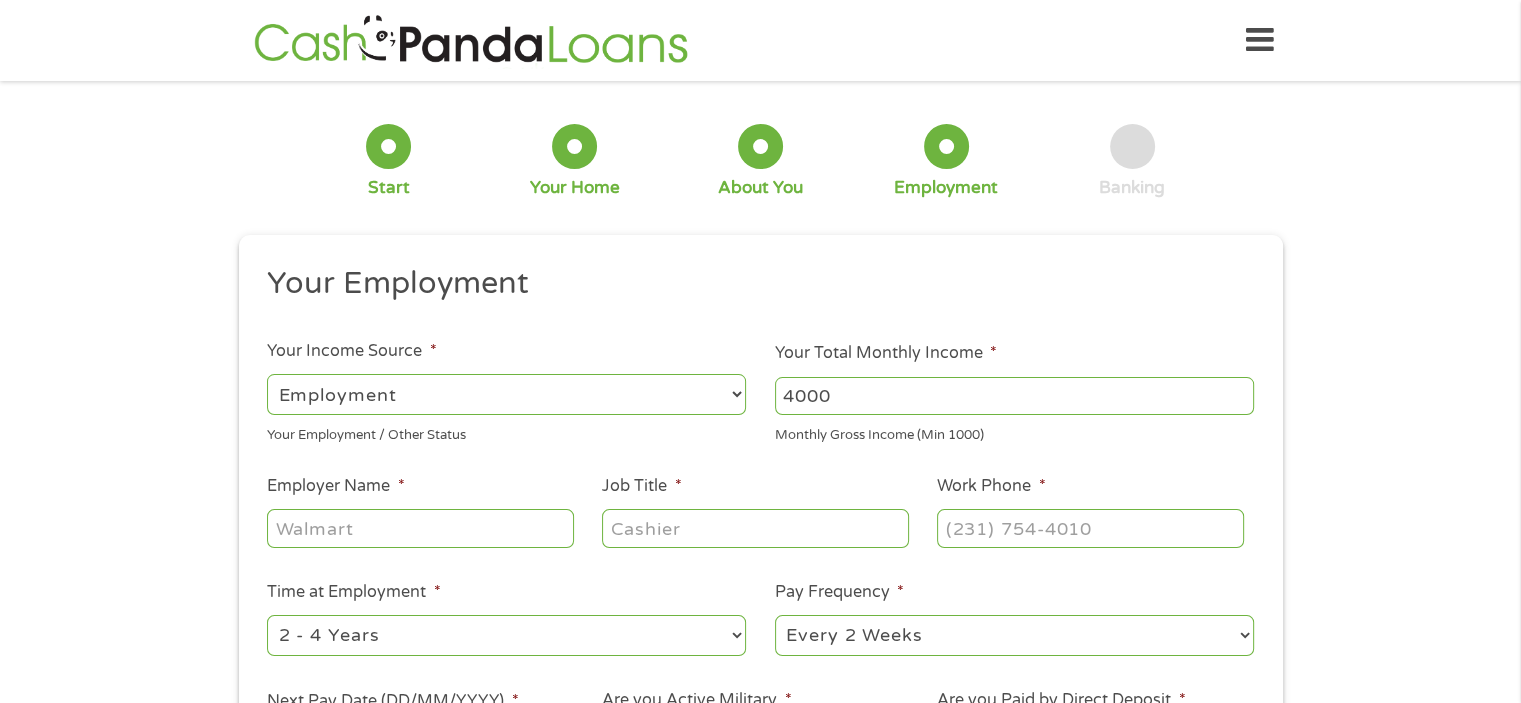type on "4000" 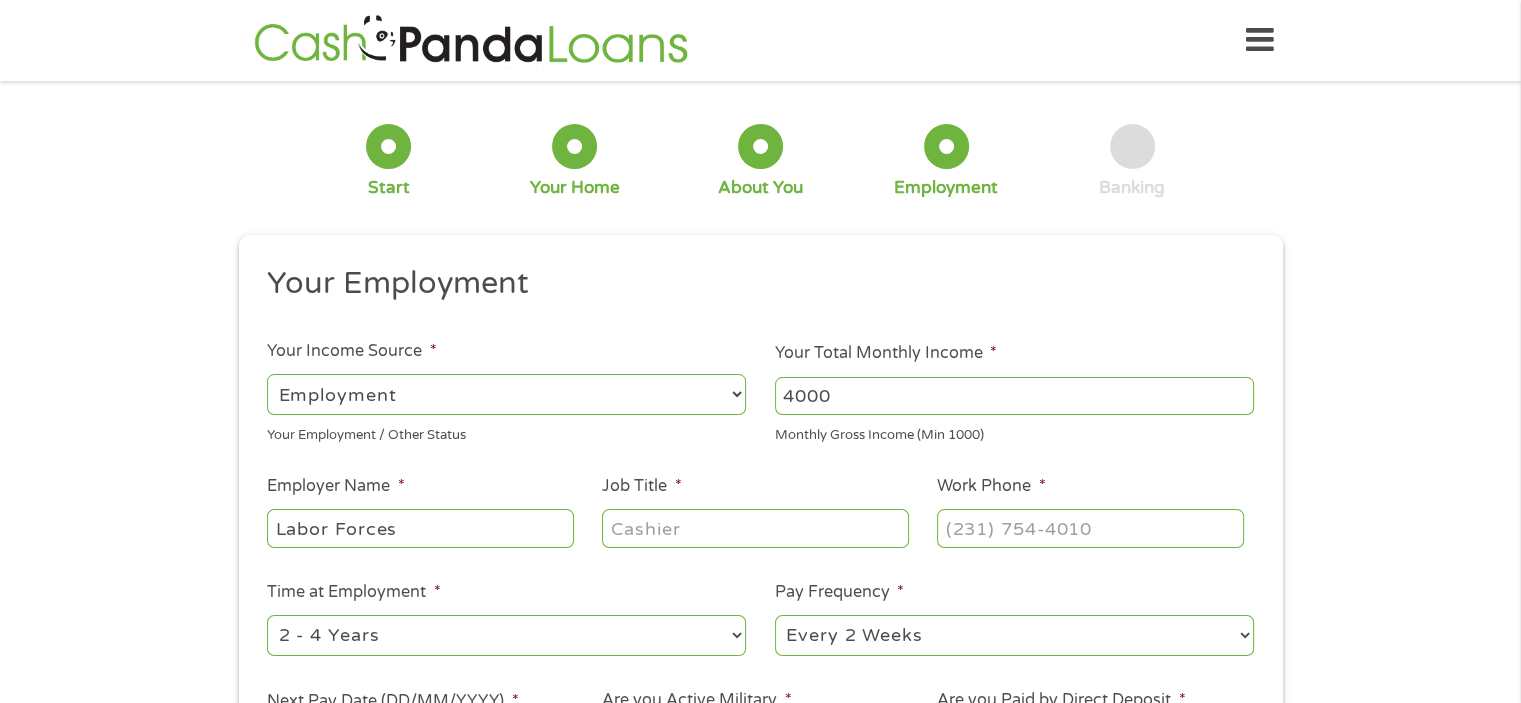 type on "Labor Forces" 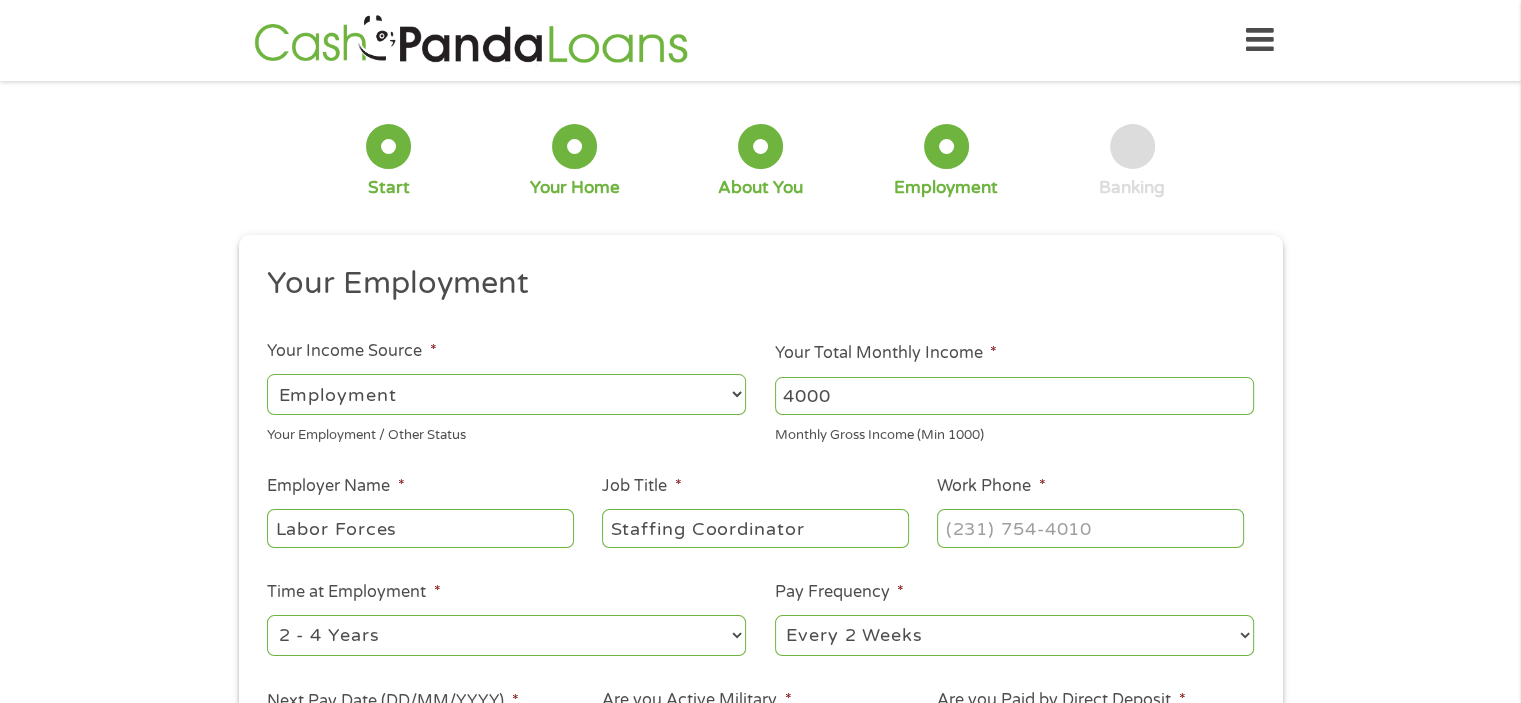 type on "Staffing Coordinator" 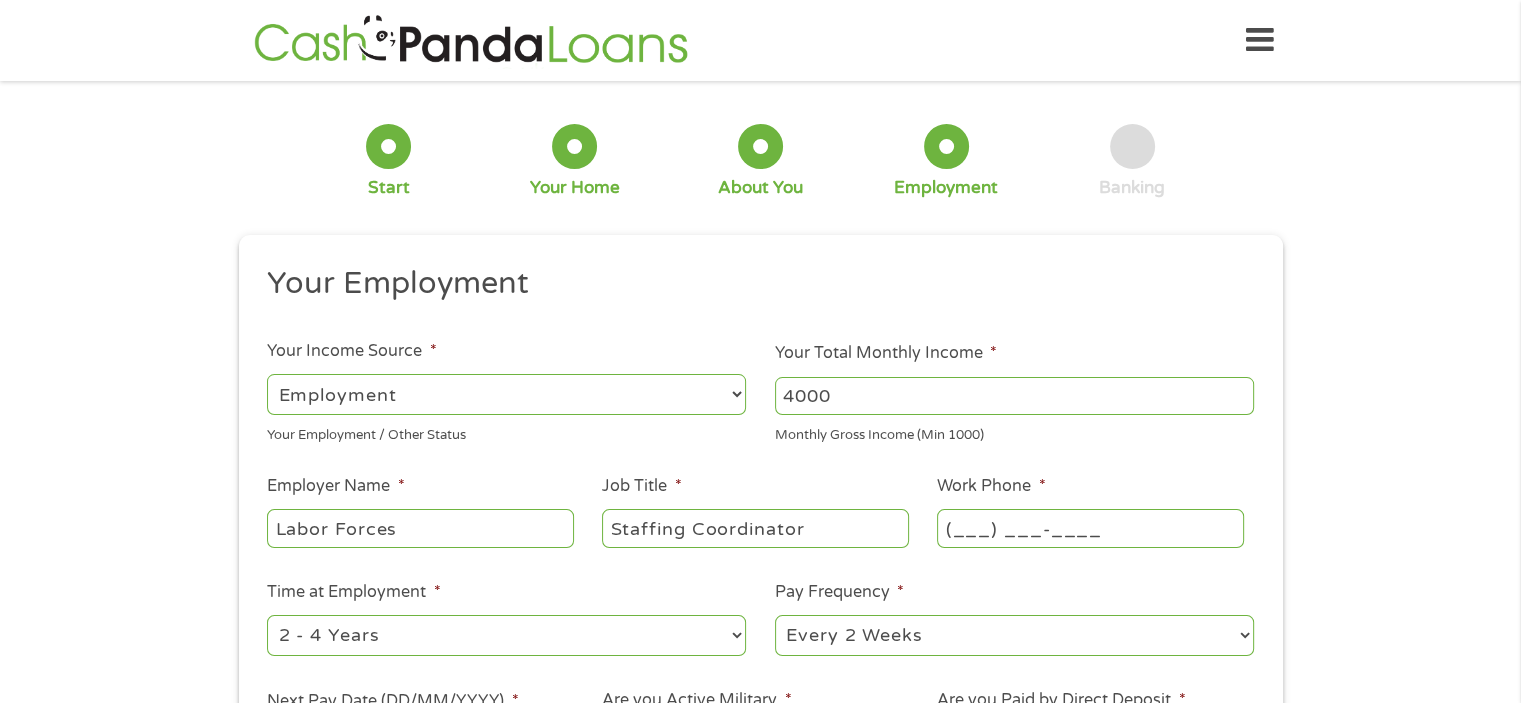 click on "(___) ___-____" at bounding box center (1090, 528) 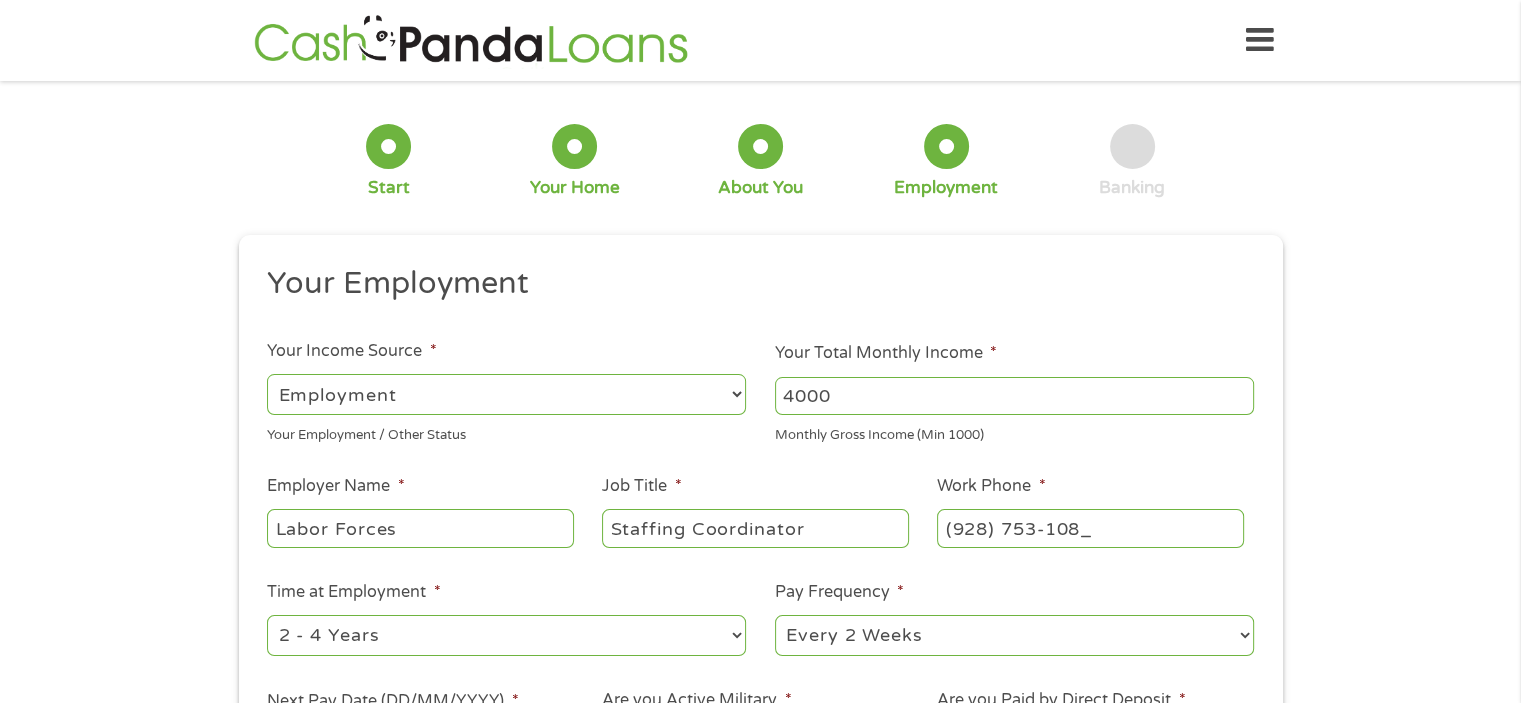 type on "[PHONE_NUMBER]" 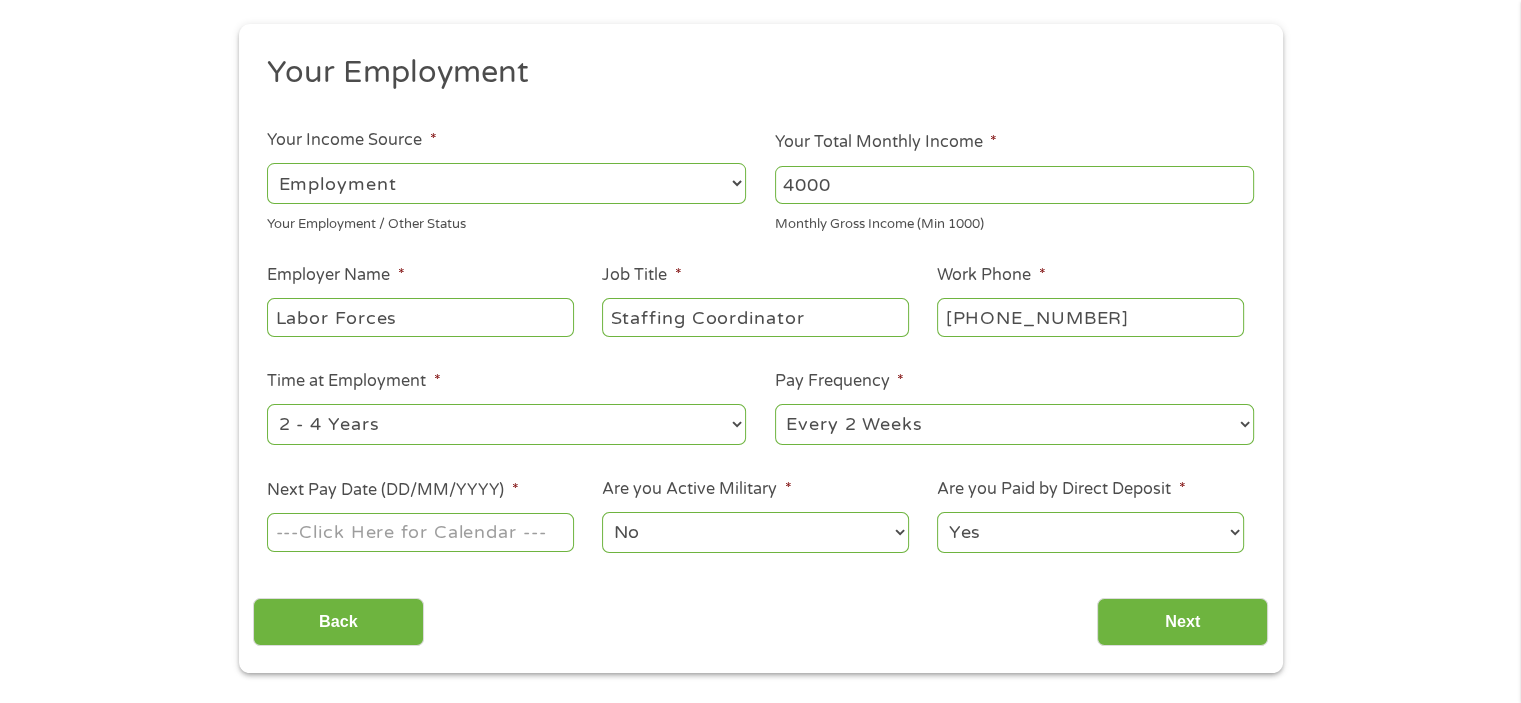 scroll, scrollTop: 300, scrollLeft: 0, axis: vertical 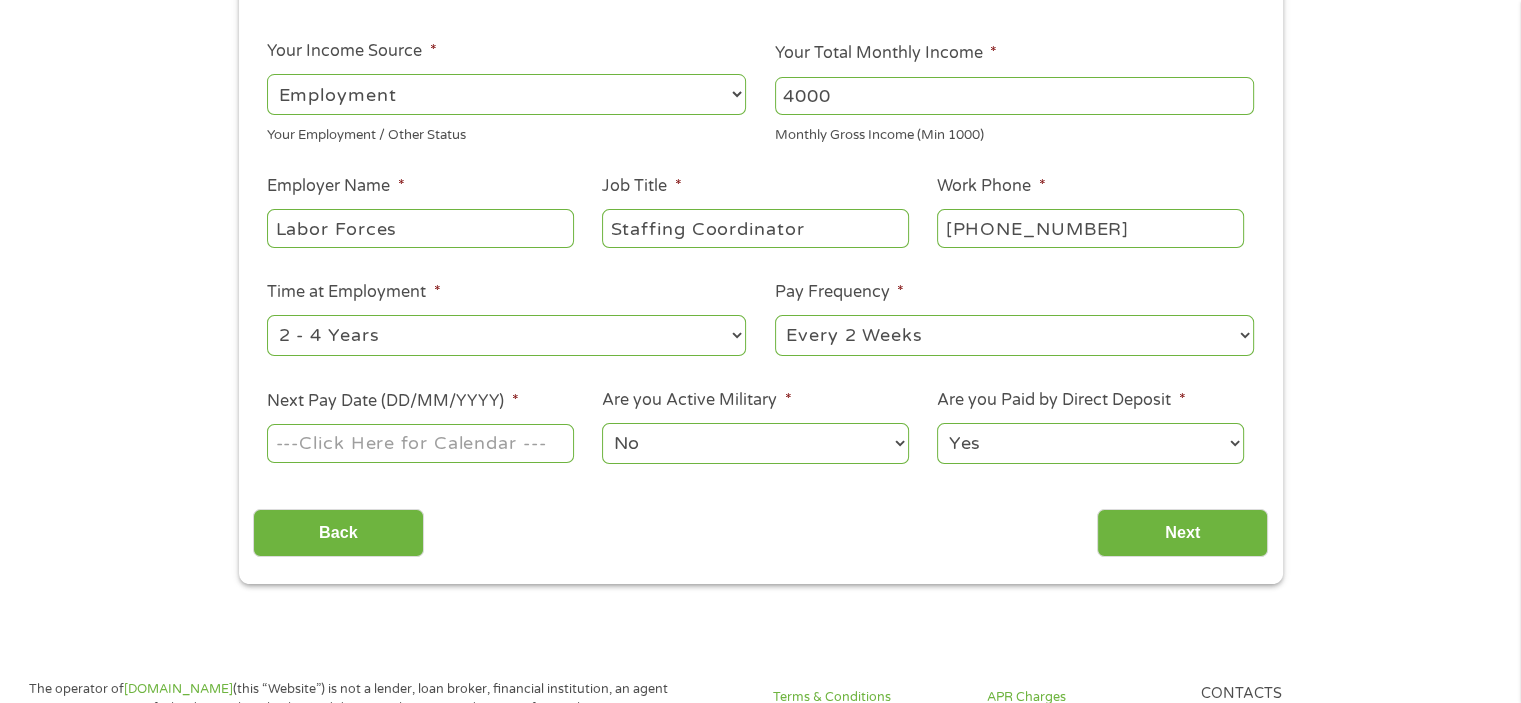 click on "Next Pay Date (DD/MM/YYYY) *" at bounding box center (420, 443) 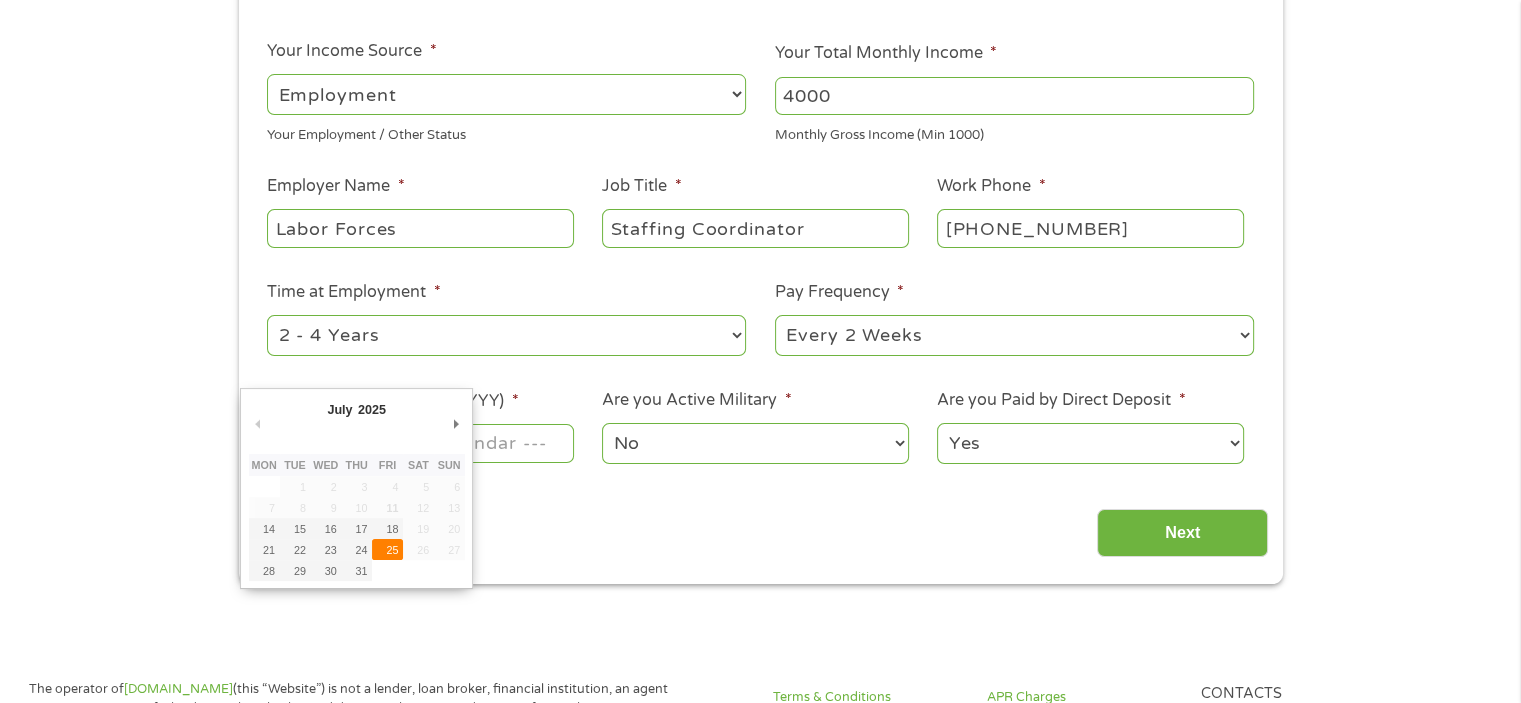 type on "[DATE]" 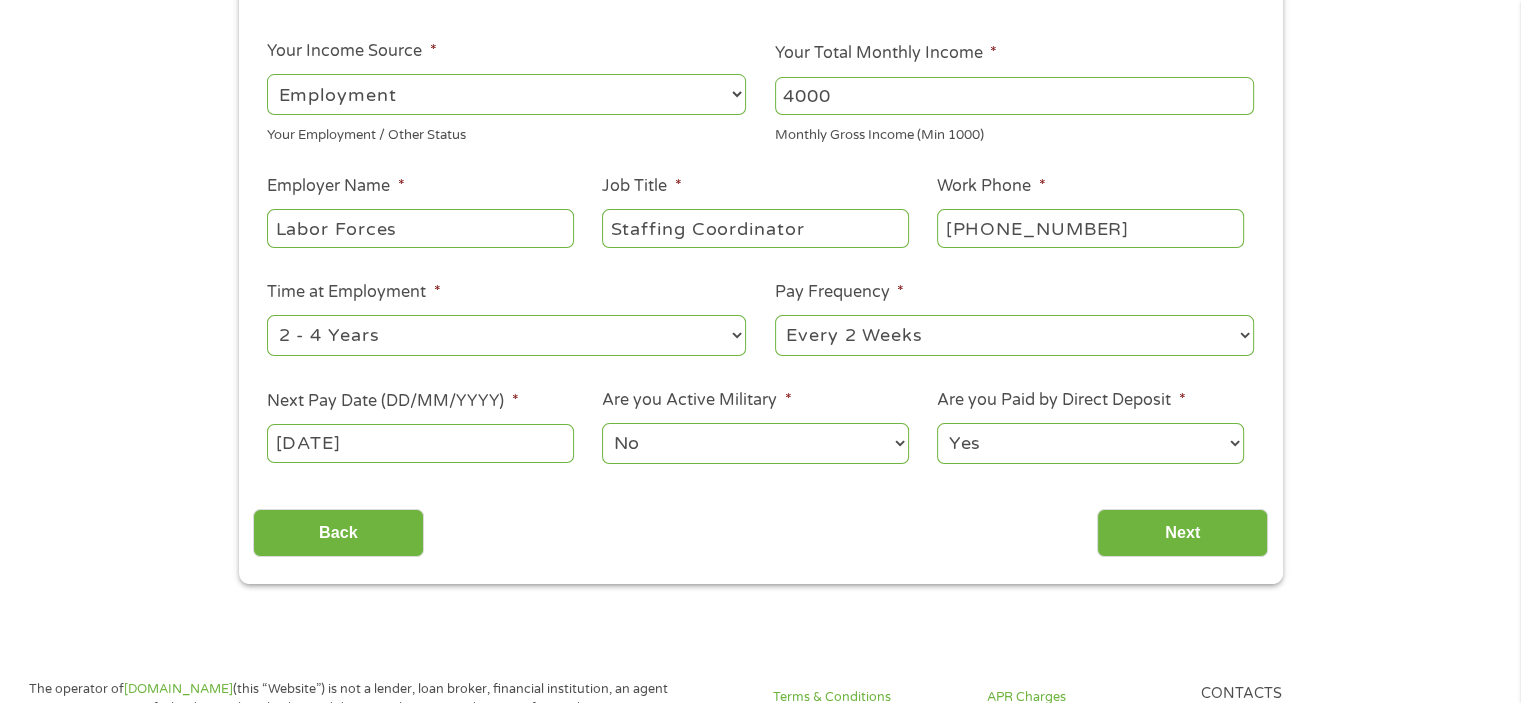 click on "No Yes" at bounding box center (755, 443) 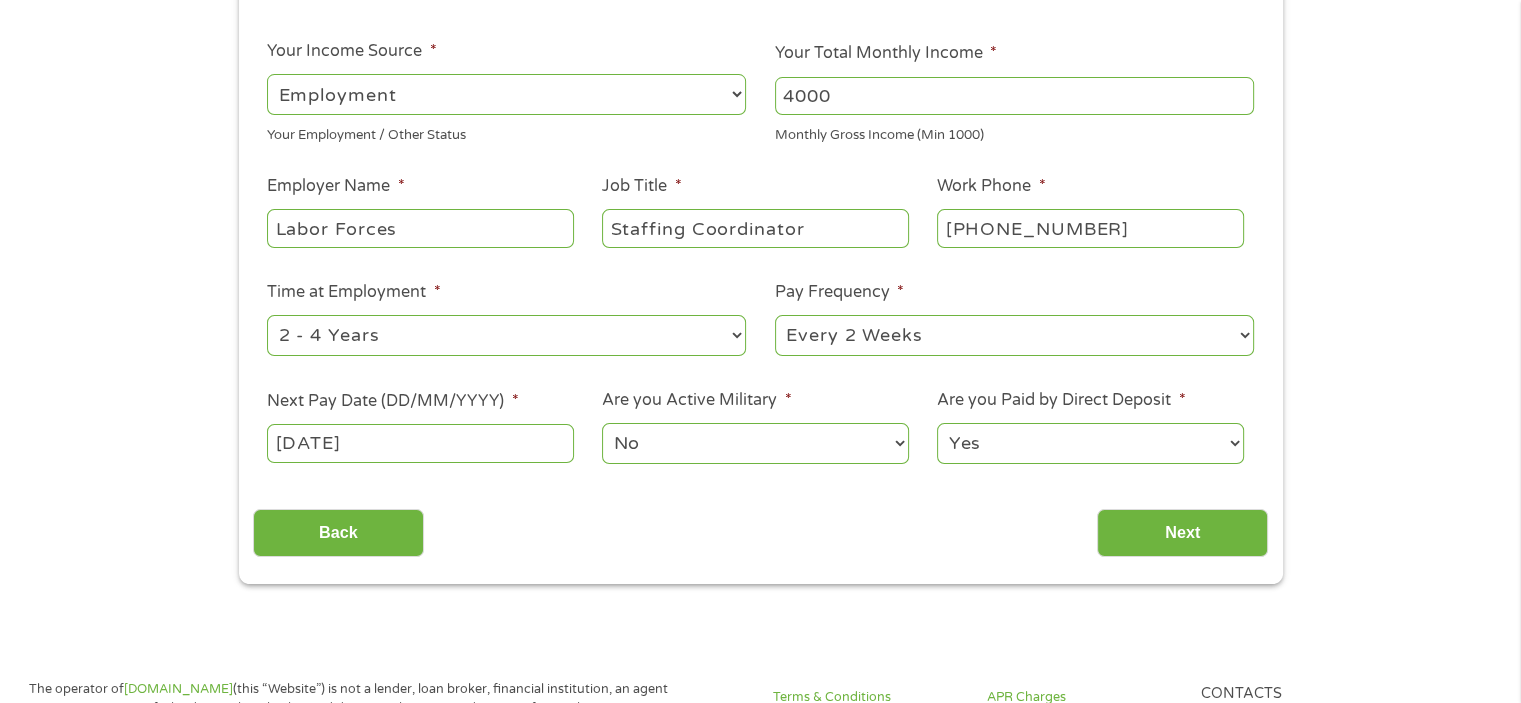 click on "Yes No" at bounding box center (1090, 443) 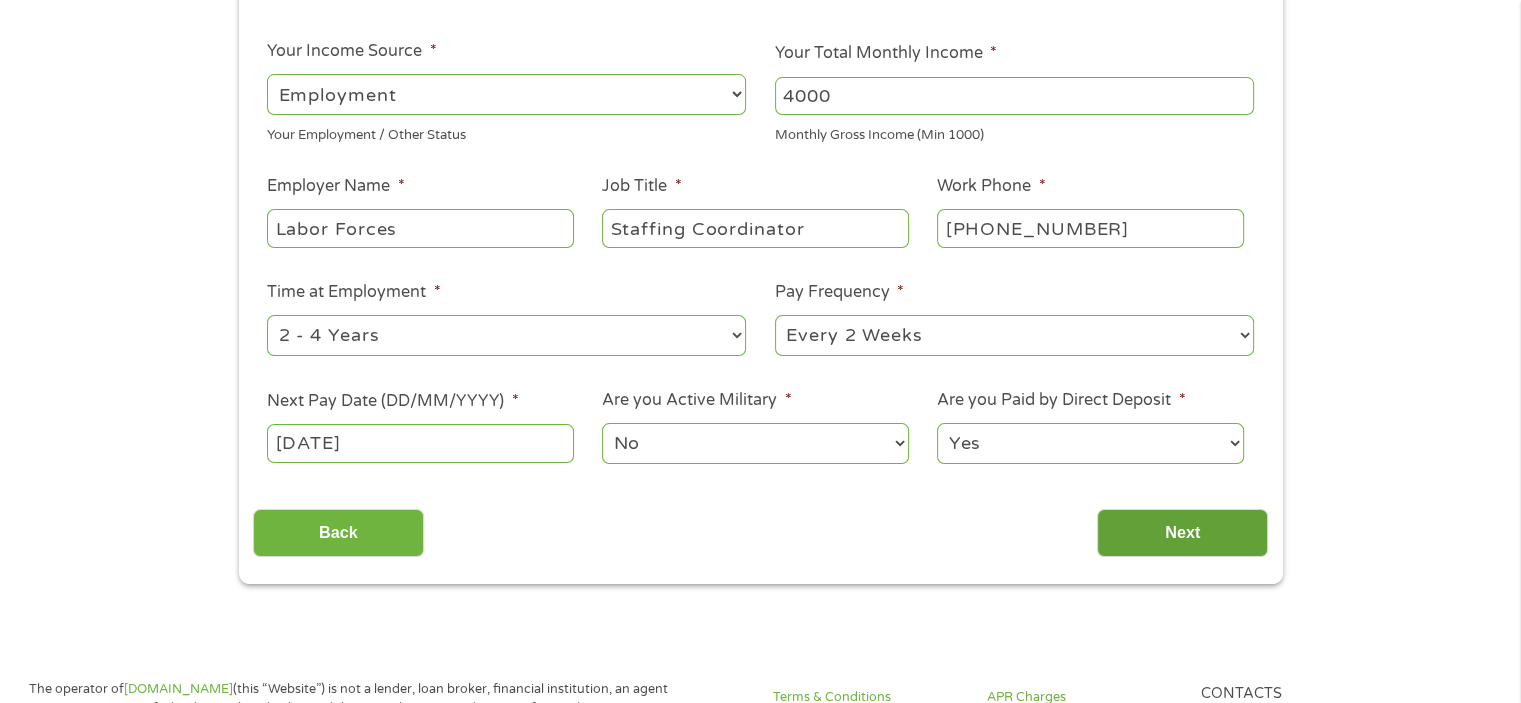 click on "Next" at bounding box center (1182, 533) 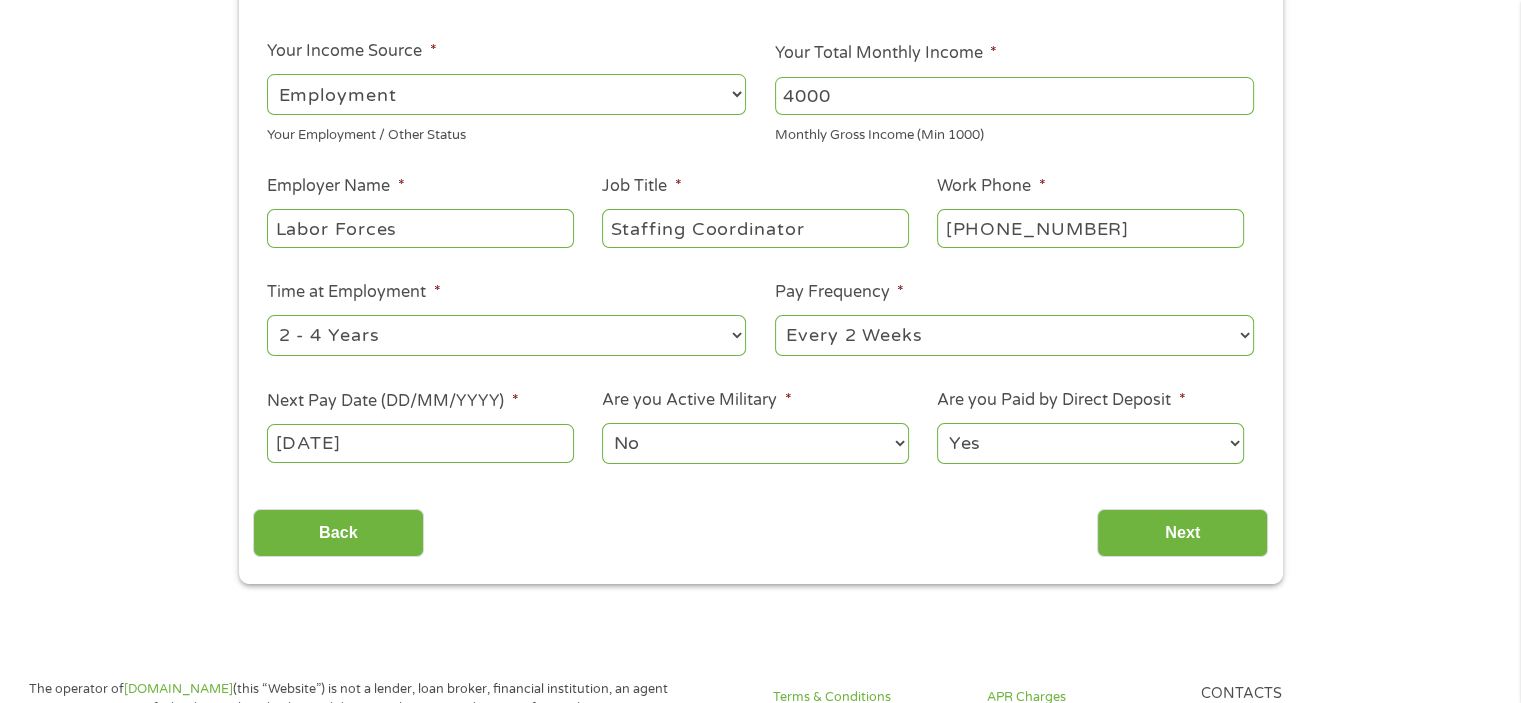 scroll, scrollTop: 8, scrollLeft: 8, axis: both 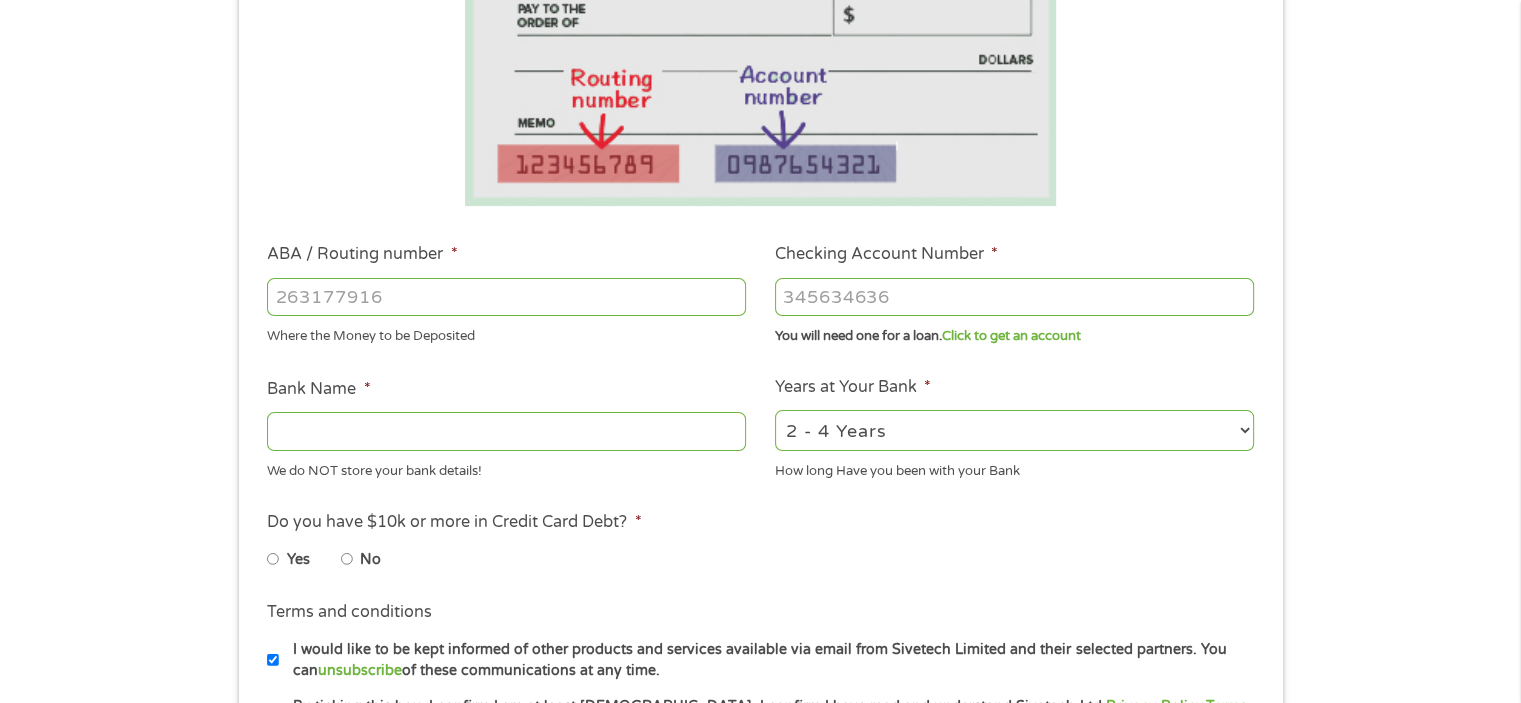 click on "ABA / Routing number *" at bounding box center [506, 297] 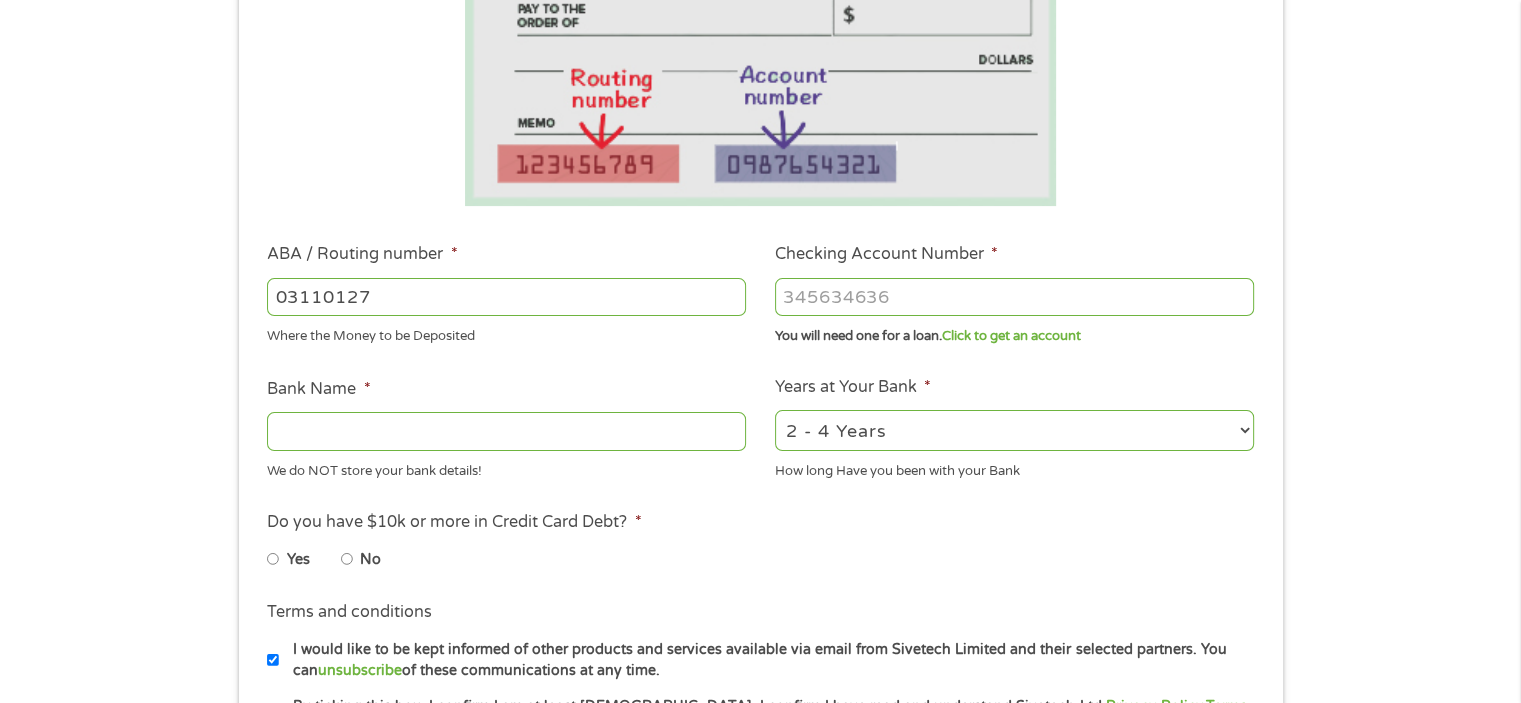 type on "031101279" 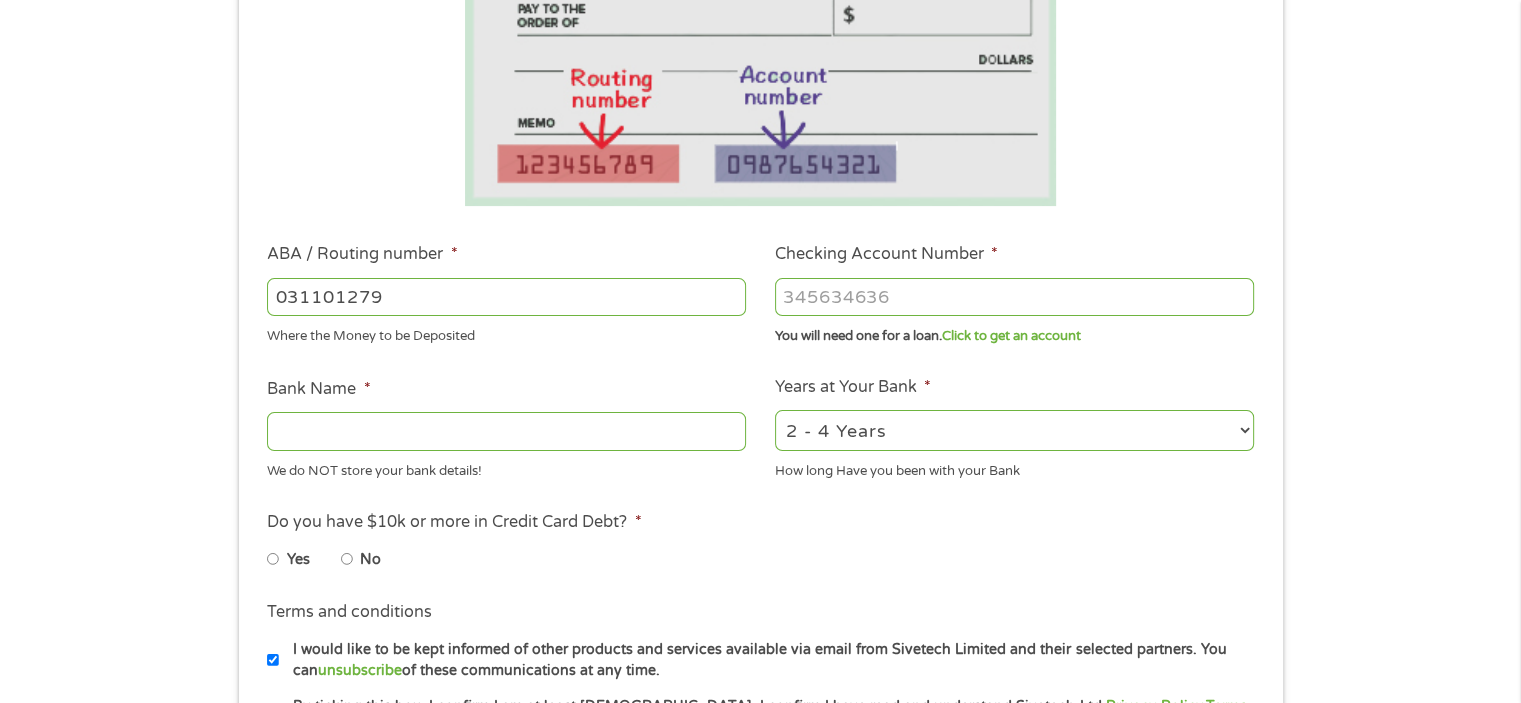 type on "THE BANCORP BANK" 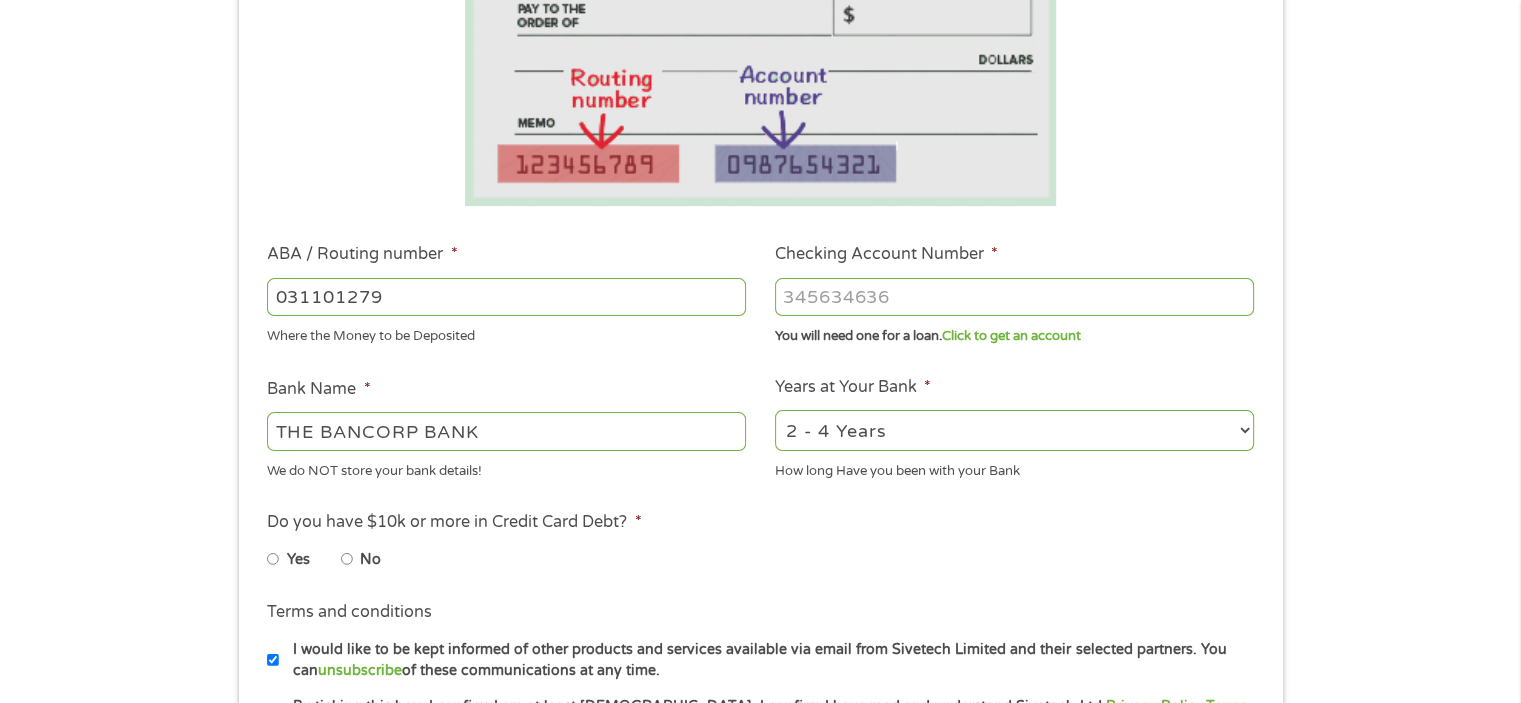 type on "031101279" 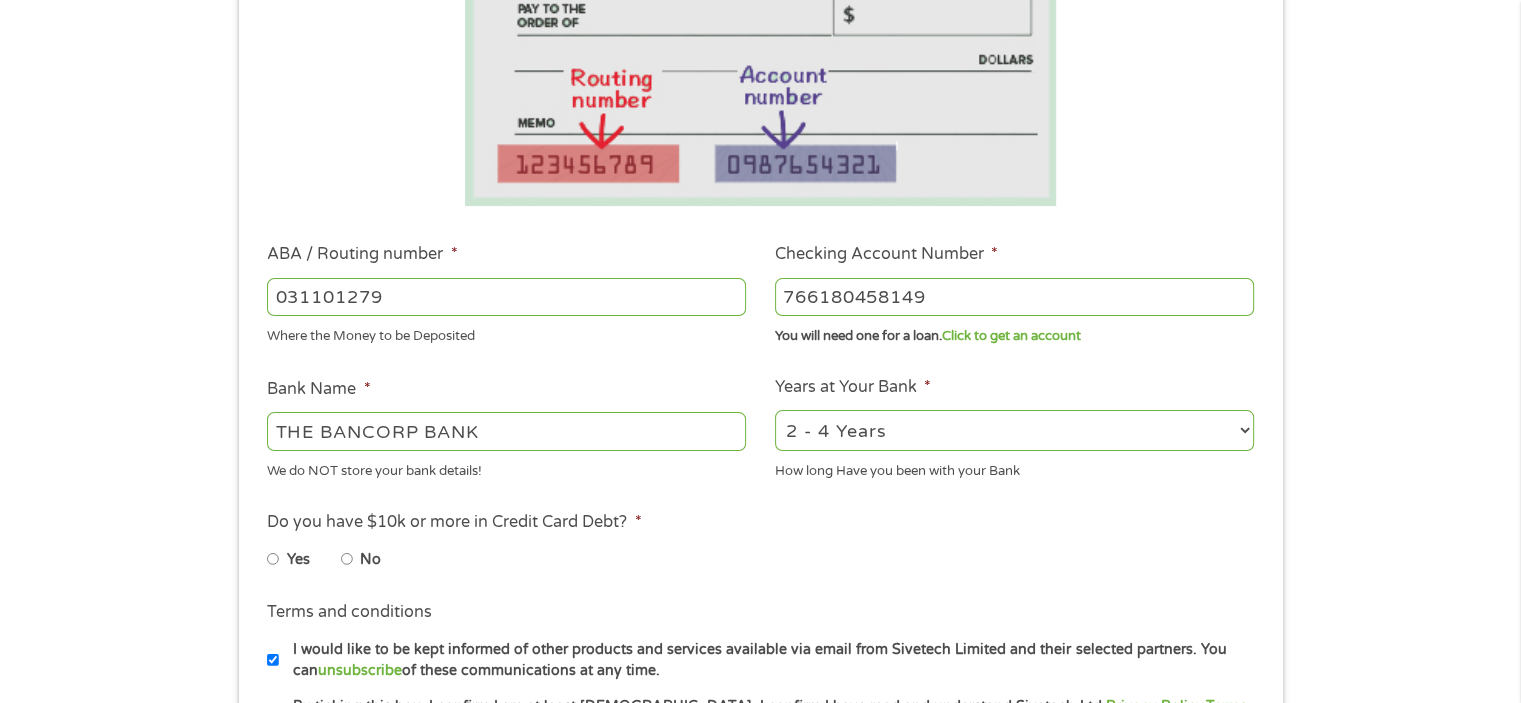 drag, startPoint x: 948, startPoint y: 299, endPoint x: 753, endPoint y: 272, distance: 196.86035 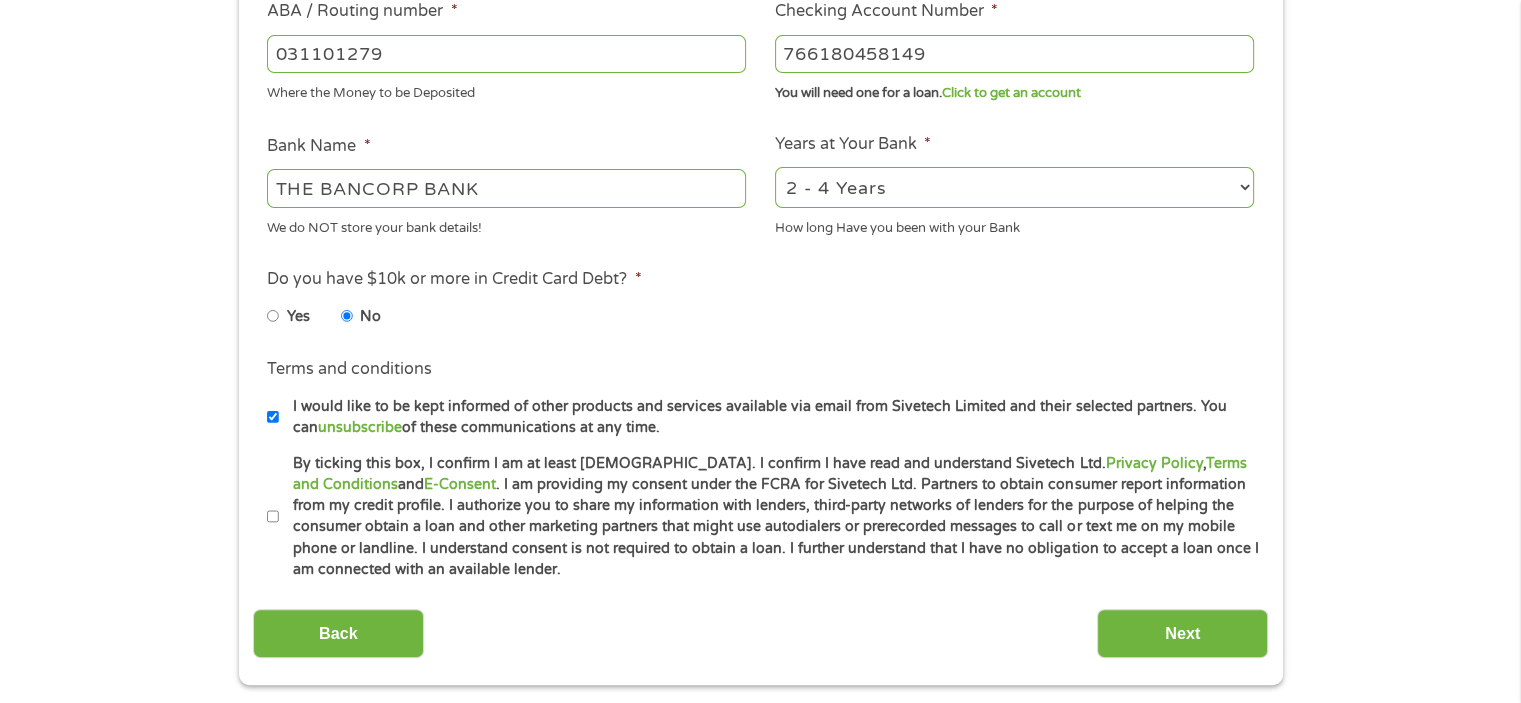 scroll, scrollTop: 700, scrollLeft: 0, axis: vertical 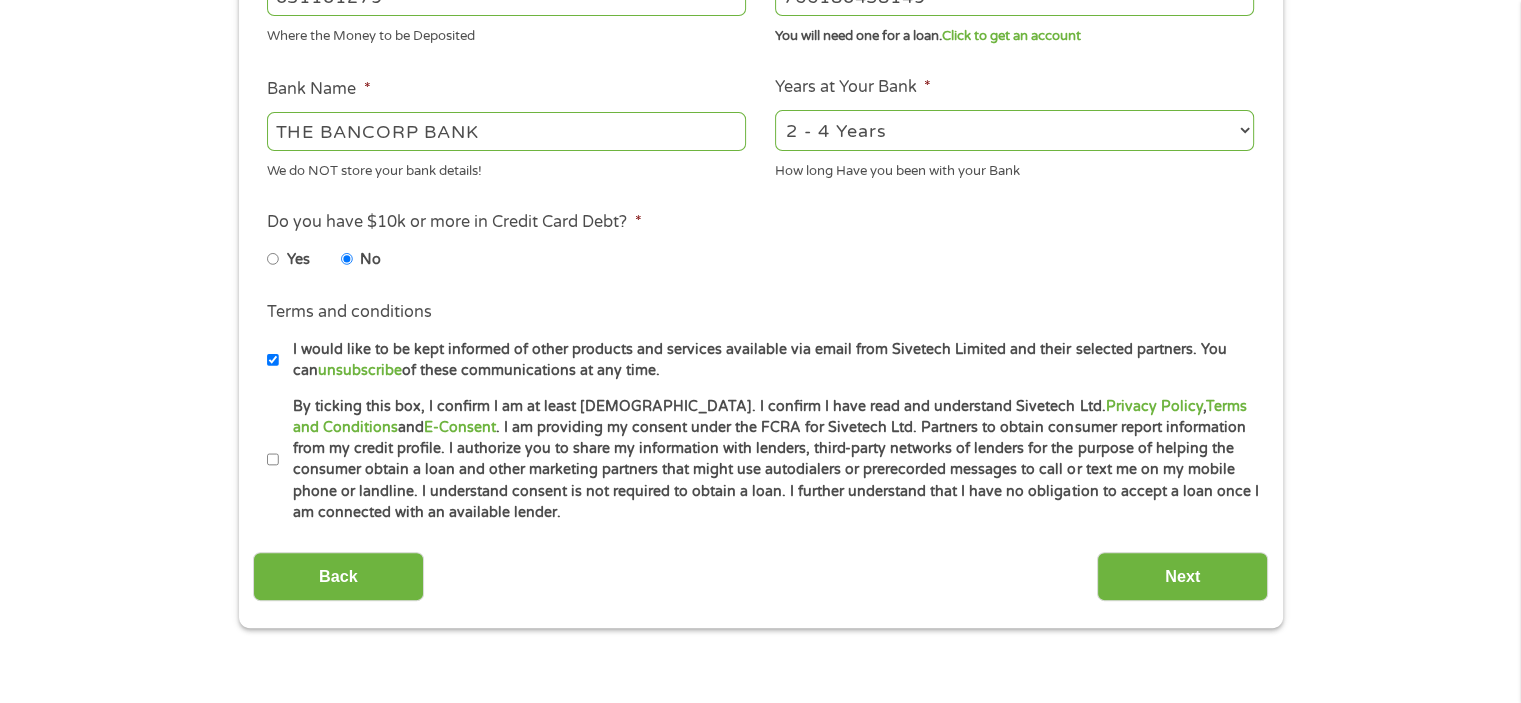 click on "By ticking this box, I confirm I am at least [DEMOGRAPHIC_DATA]. I confirm I have read and understand Sivetech Ltd.  Privacy Policy ,  Terms and Conditions  and  E-Consent . I am providing my consent under the FCRA for Sivetech Ltd. Partners to obtain consumer report information from my credit profile. I authorize you to share my information with lenders, third-party networks of lenders for the purpose of helping the consumer obtain a loan and other marketing partners that might use autodialers or prerecorded messages to call or text me on my mobile phone or landline. I understand consent is not required to obtain a loan. I further understand that I have no obligation to accept a loan once I am connected with an available lender." at bounding box center [273, 460] 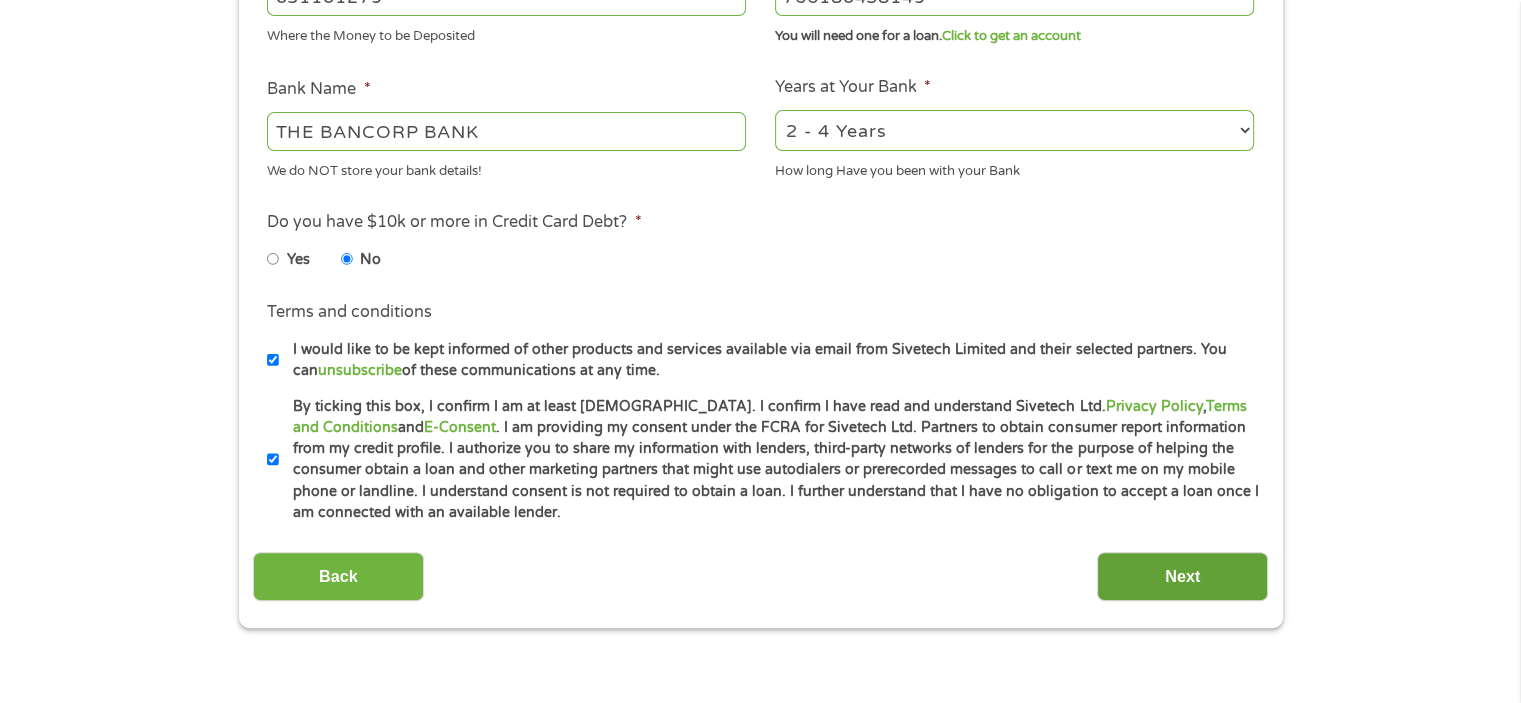click on "Next" at bounding box center [1182, 576] 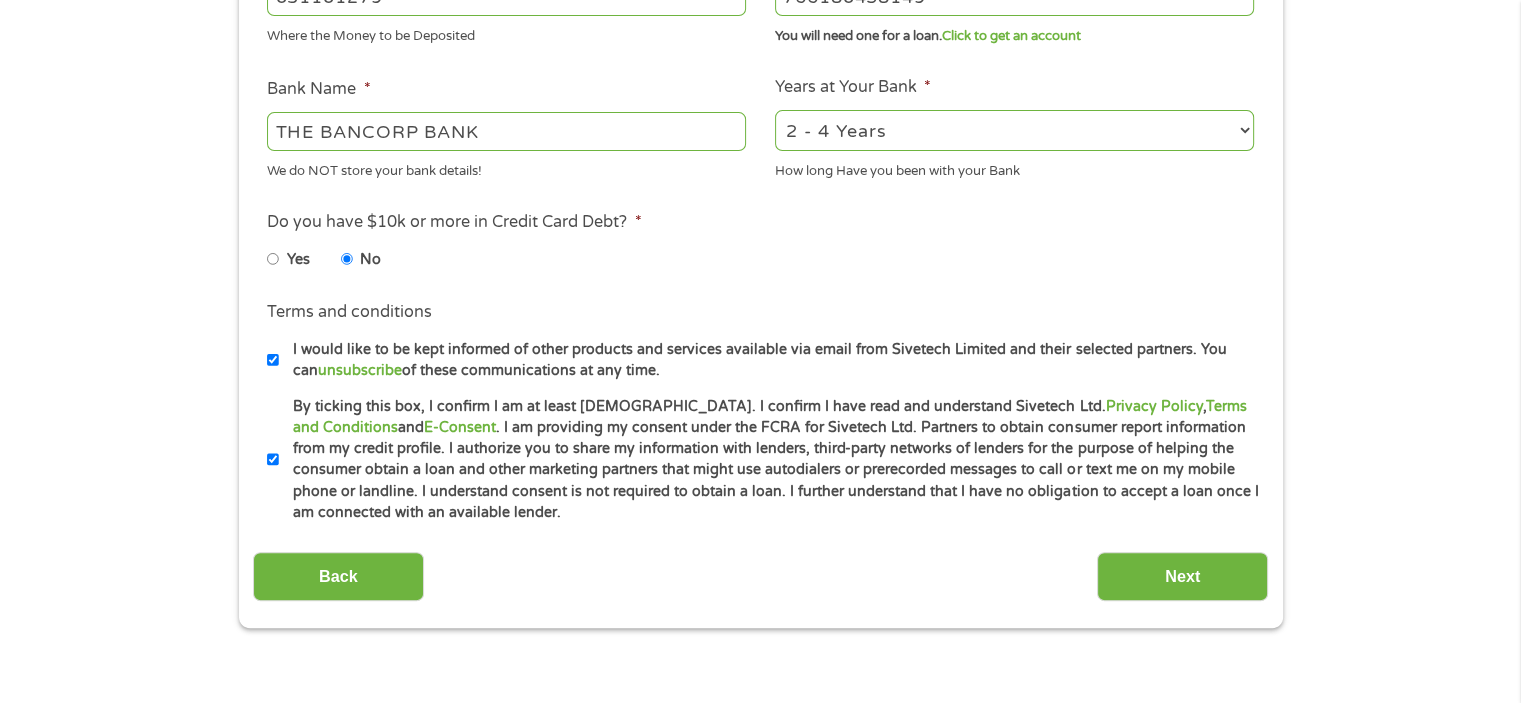 scroll, scrollTop: 8, scrollLeft: 8, axis: both 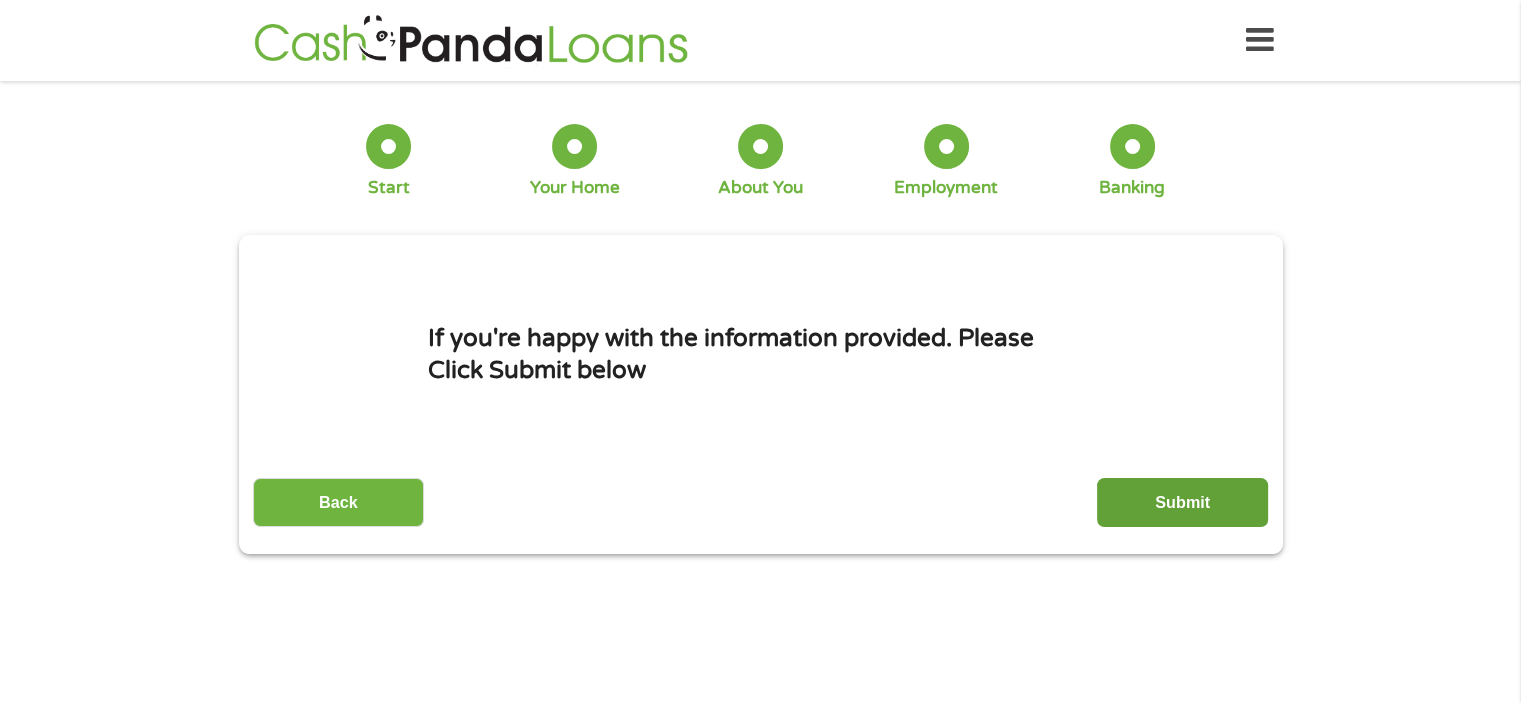 click on "Submit" at bounding box center (1182, 502) 